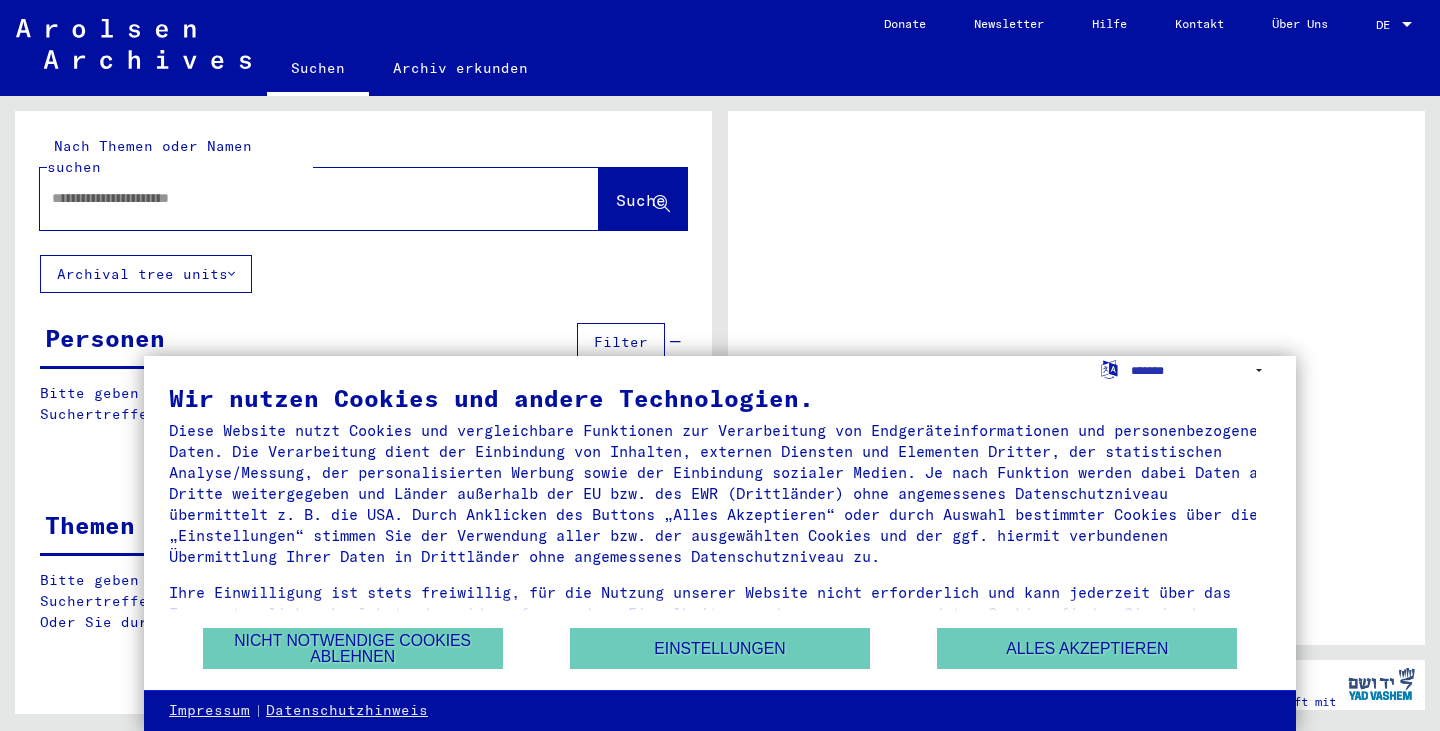 scroll, scrollTop: 0, scrollLeft: 0, axis: both 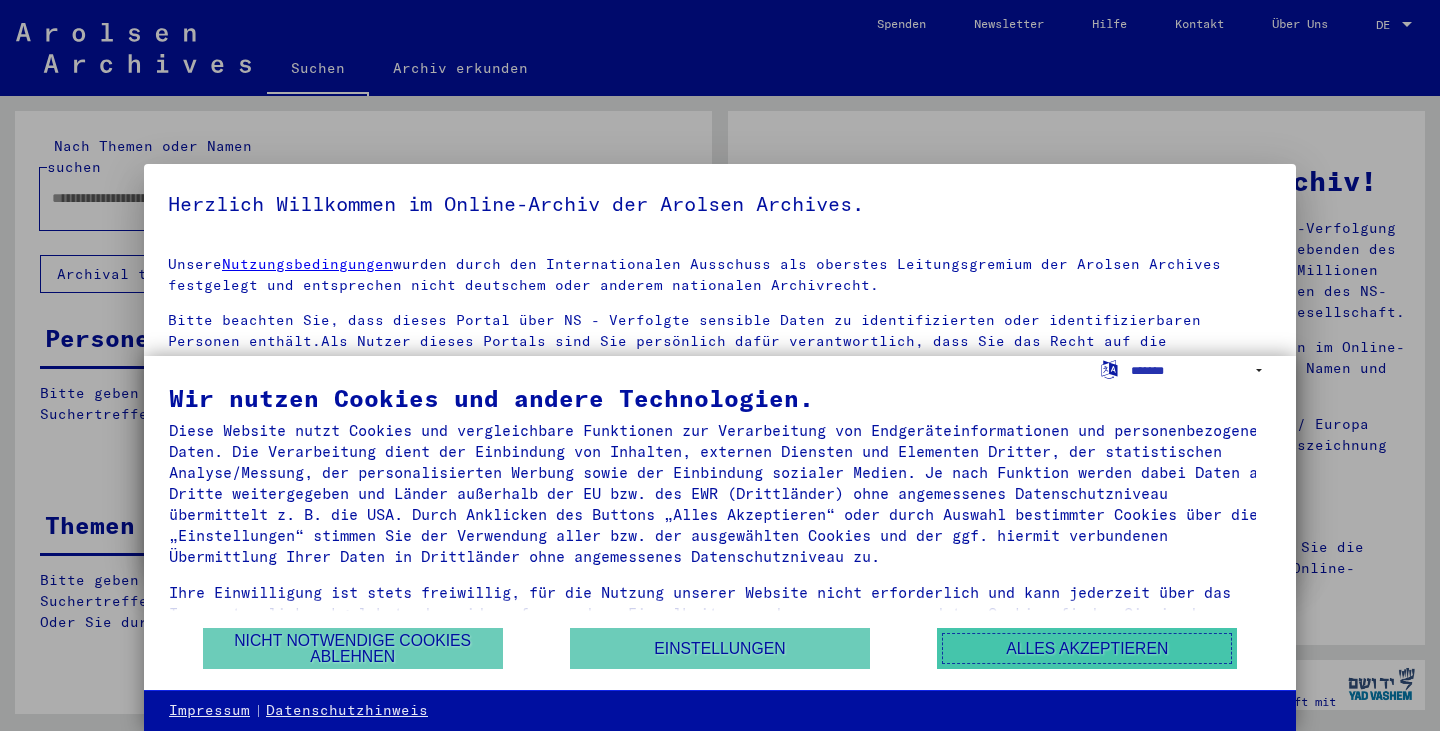 click on "Alles akzeptieren" at bounding box center (1087, 648) 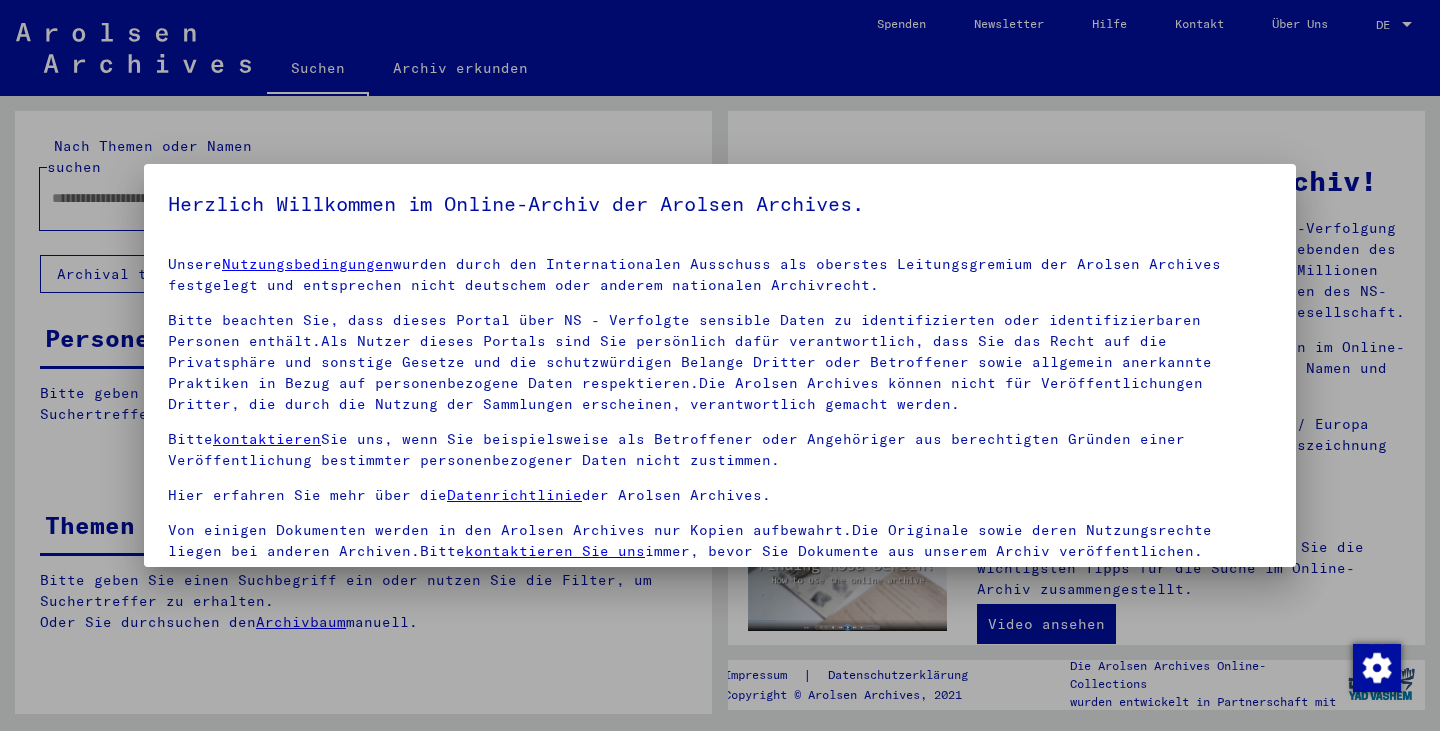 click at bounding box center [720, 365] 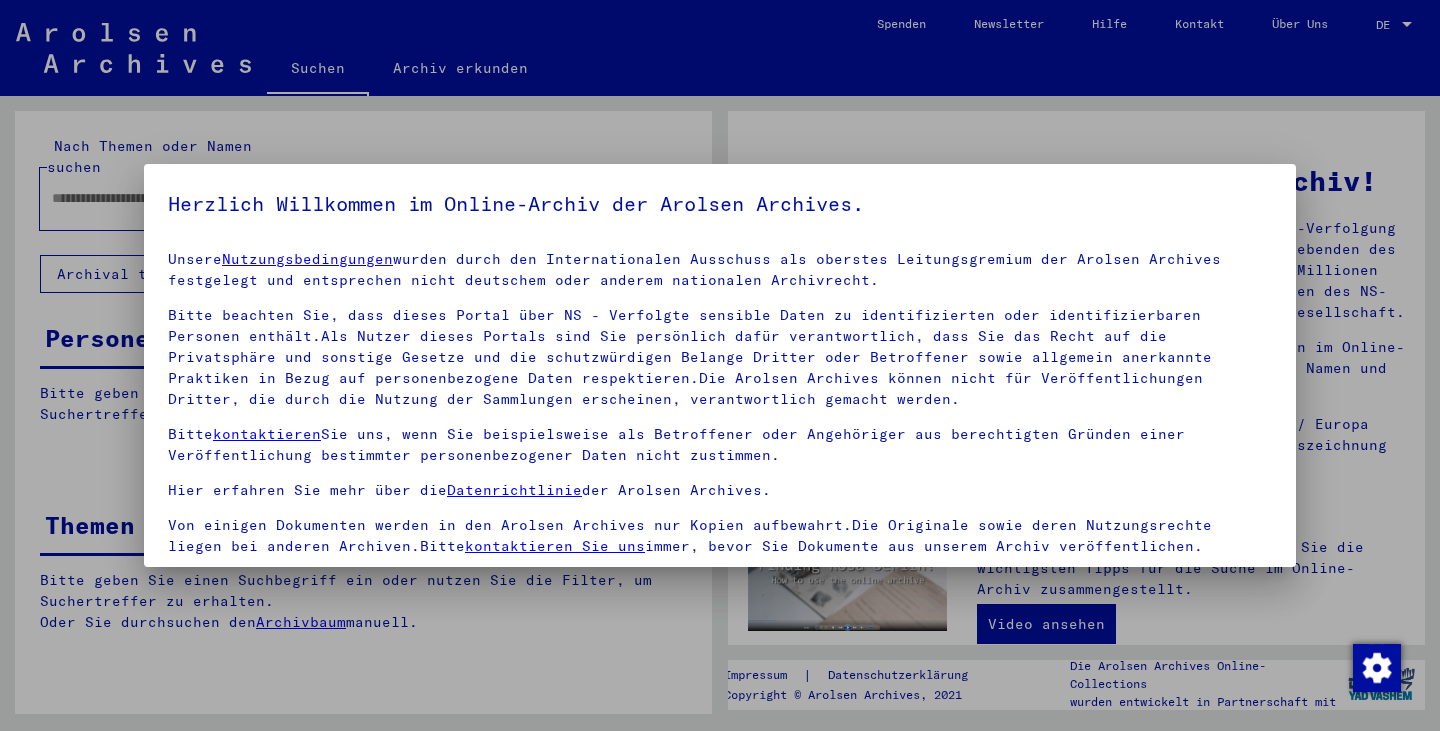 scroll, scrollTop: 173, scrollLeft: 0, axis: vertical 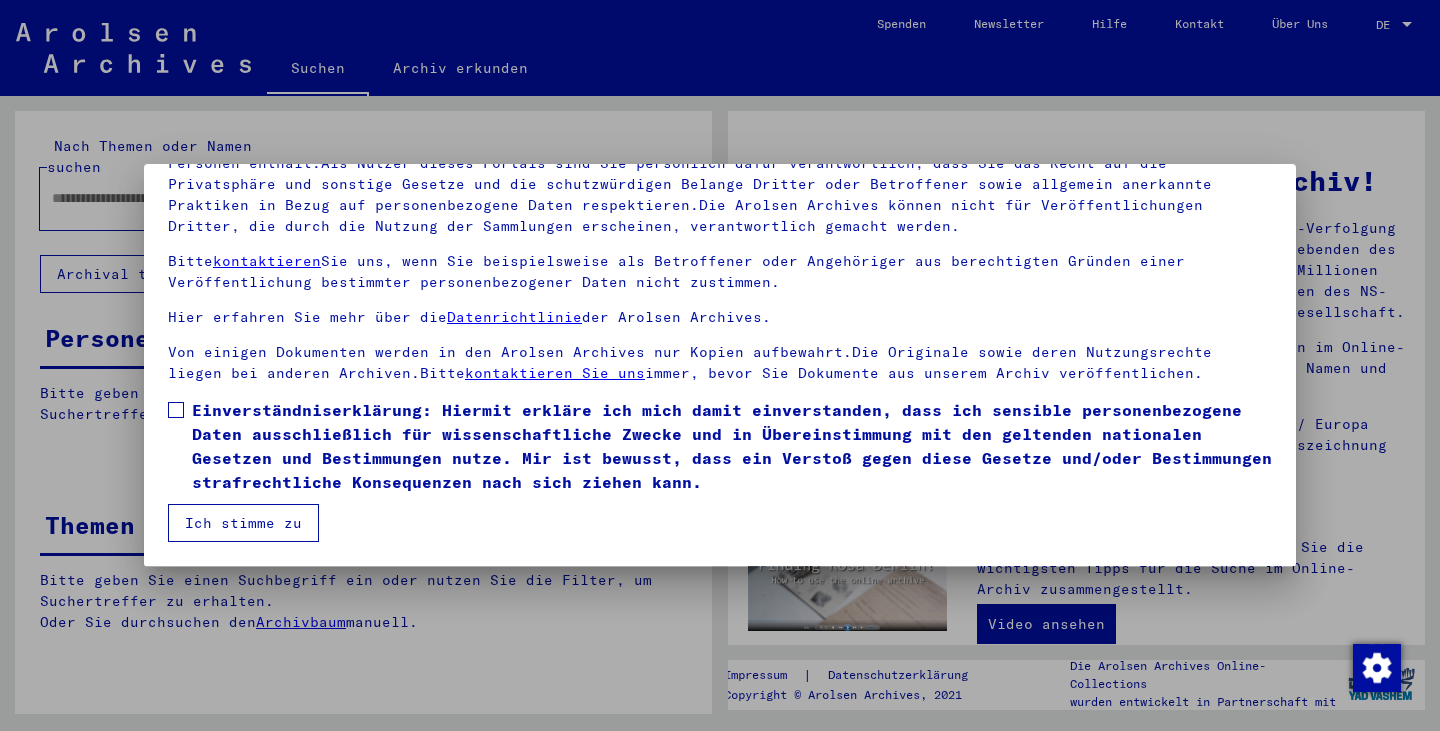 click on "Einverständniserklärung: Hiermit erkläre ich mich damit einverstanden, dass ich sensible personenbezogene Daten ausschließlich für wissenschaftliche Zwecke und in Übereinstimmung mit den geltenden nationalen Gesetzen und Bestimmungen nutze. Mir ist bewusst, dass ein Verstoß gegen diese Gesetze und/oder Bestimmungen strafrechtliche Konsequenzen nach sich ziehen kann." at bounding box center (732, 446) 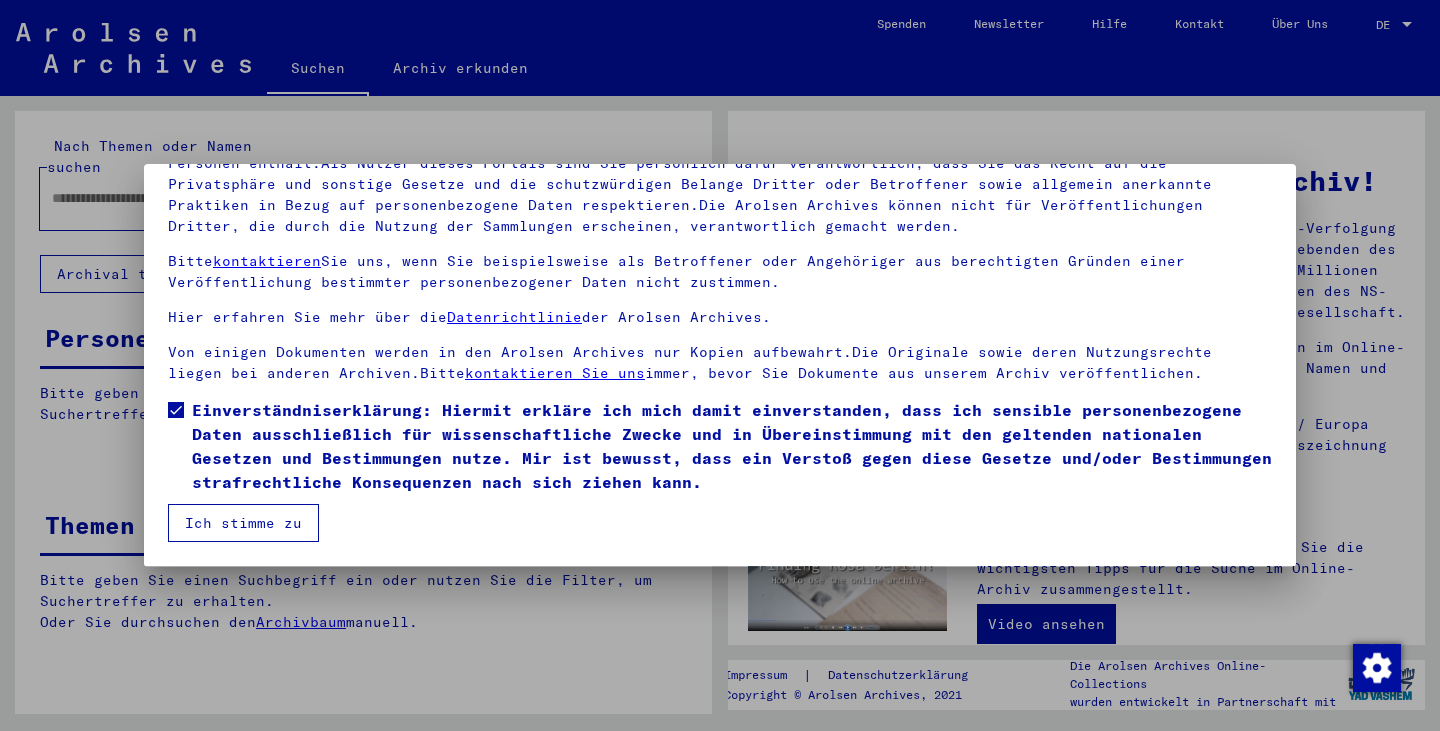 click on "Ich stimme zu" at bounding box center (243, 523) 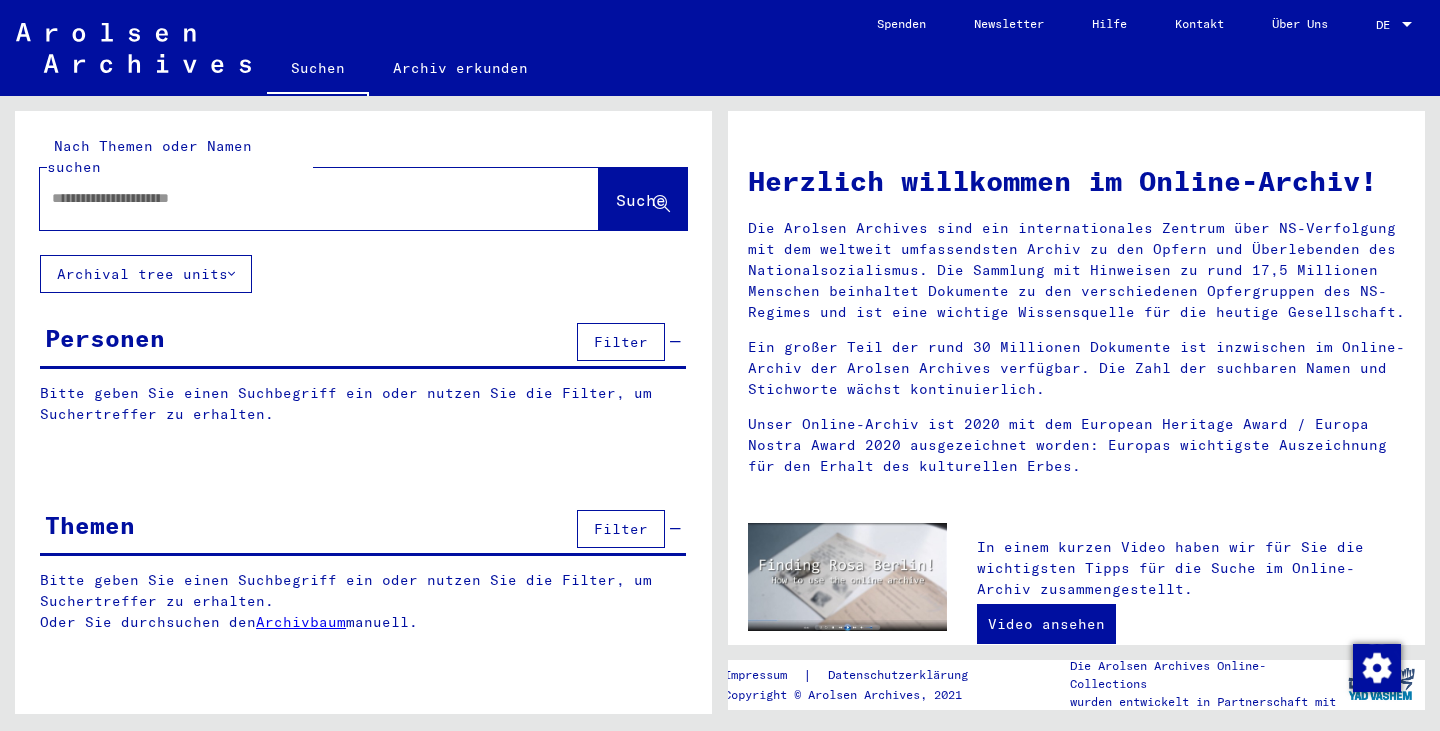 click 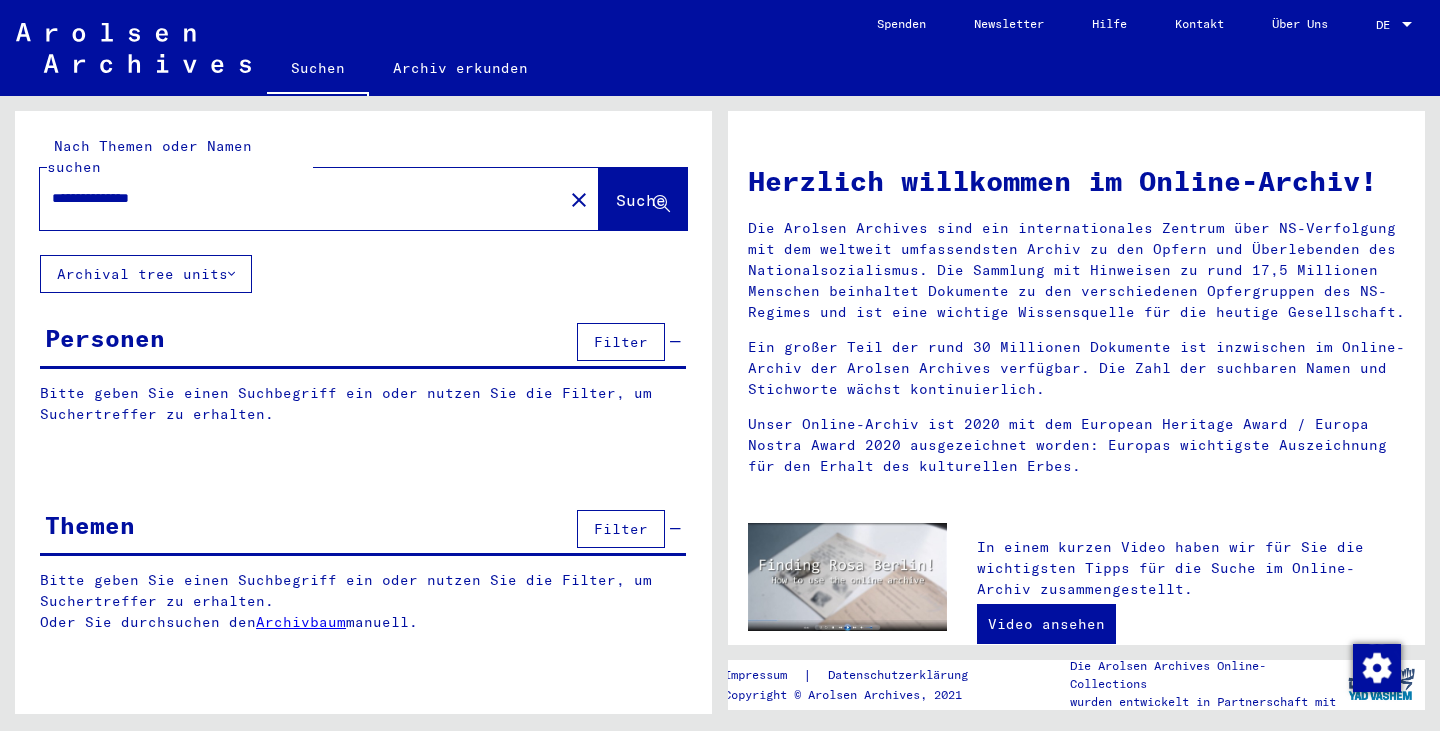type on "**********" 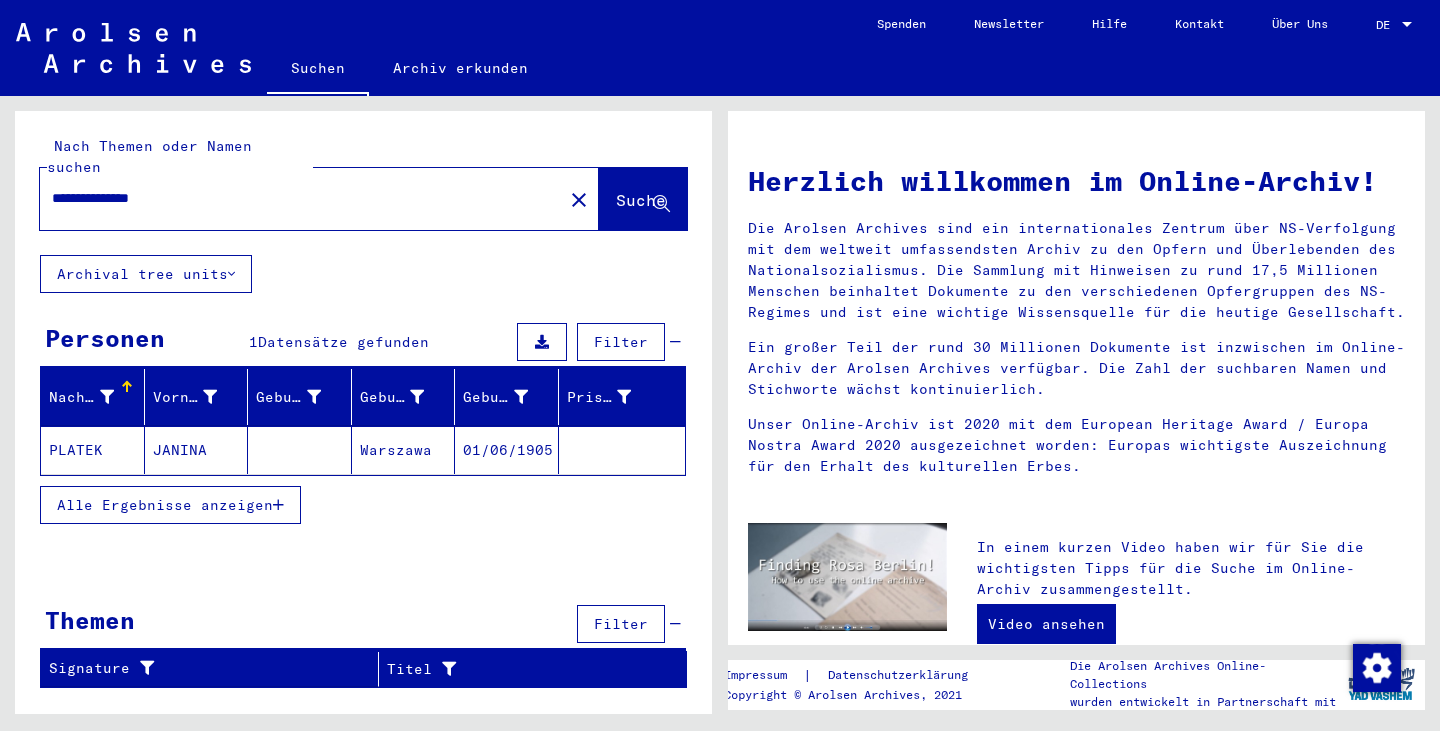 click 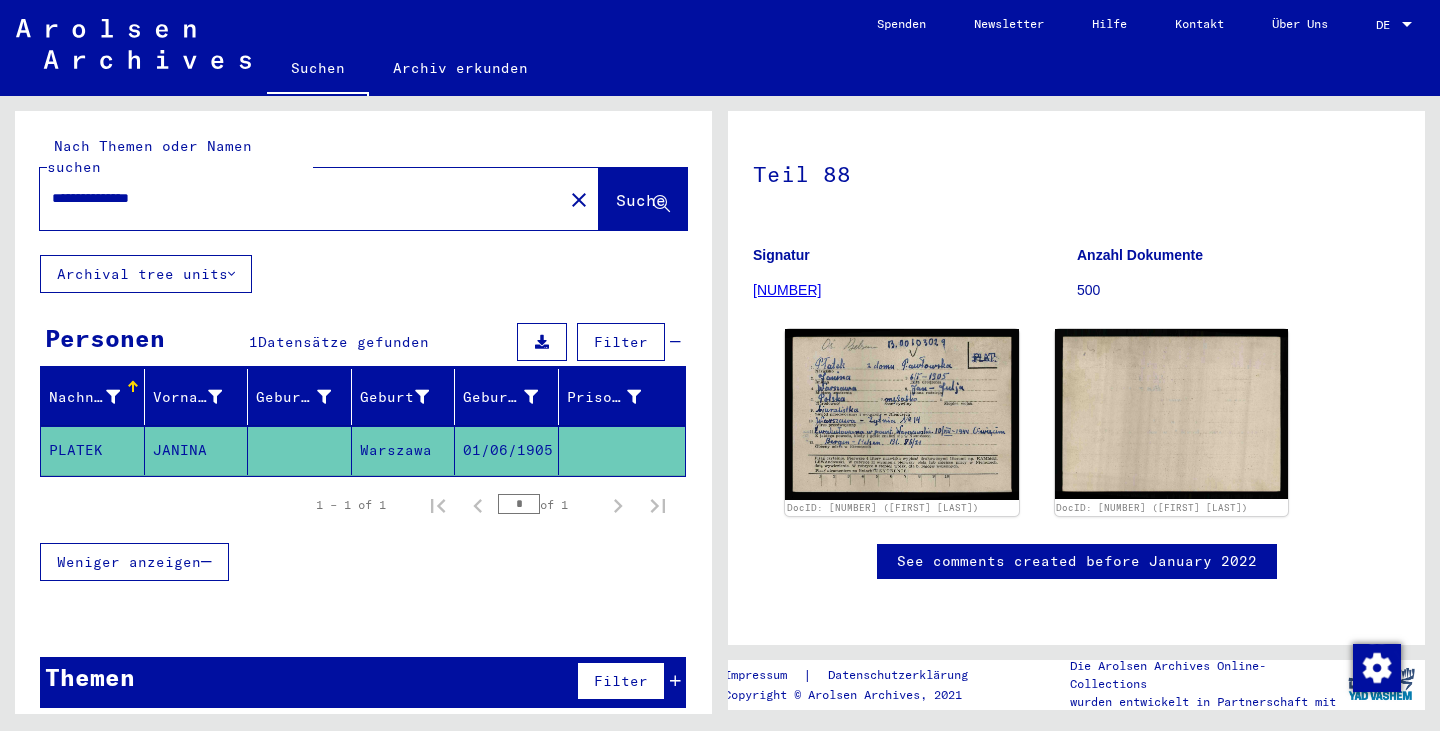 scroll, scrollTop: 146, scrollLeft: 0, axis: vertical 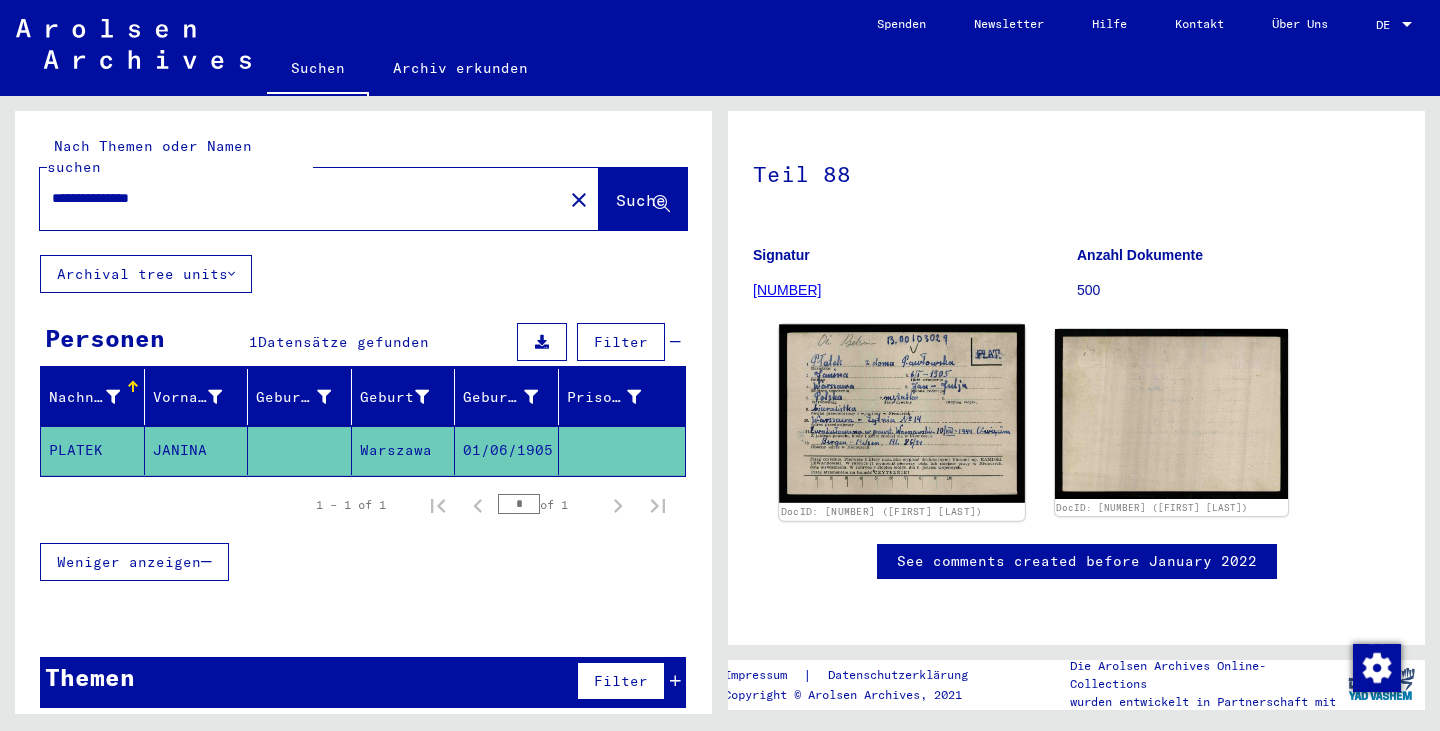 click 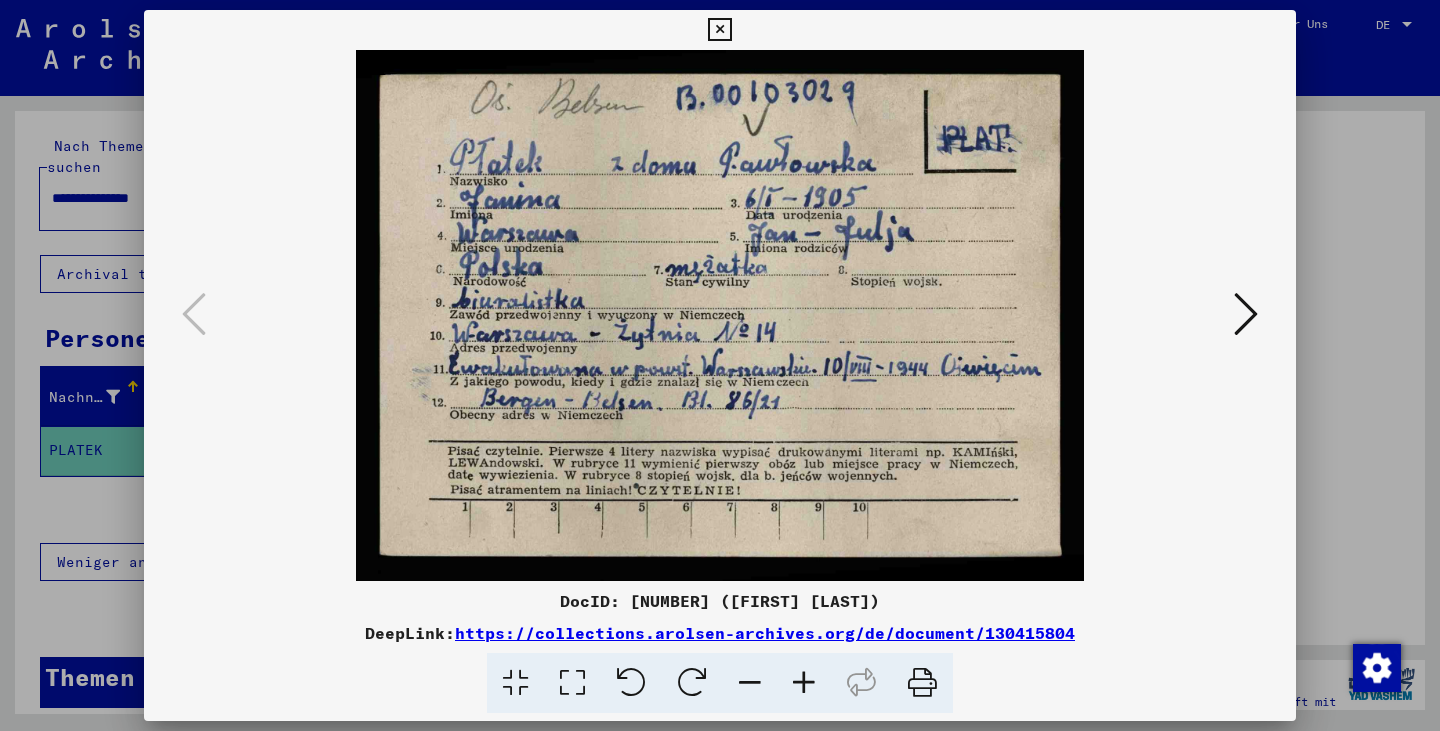 type 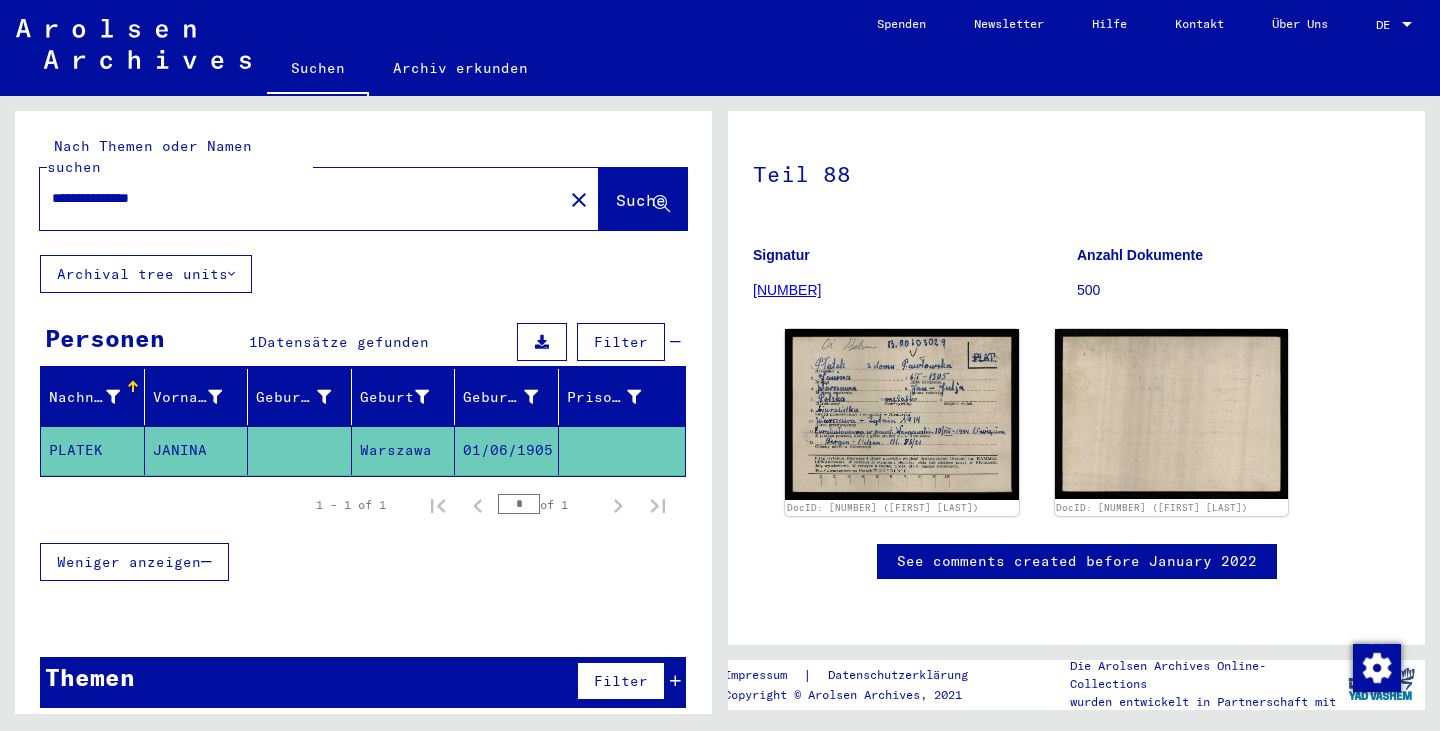 click on "**********" at bounding box center (301, 198) 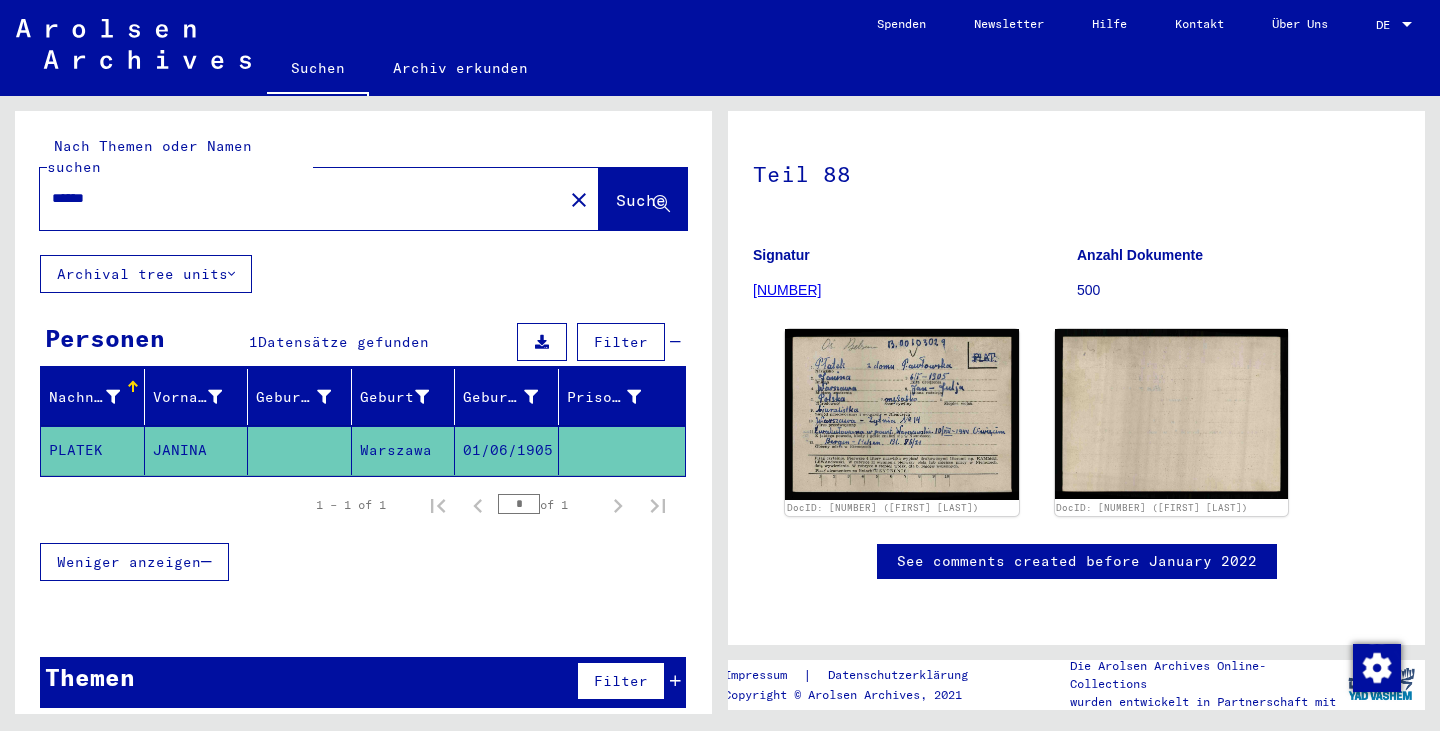 type on "******" 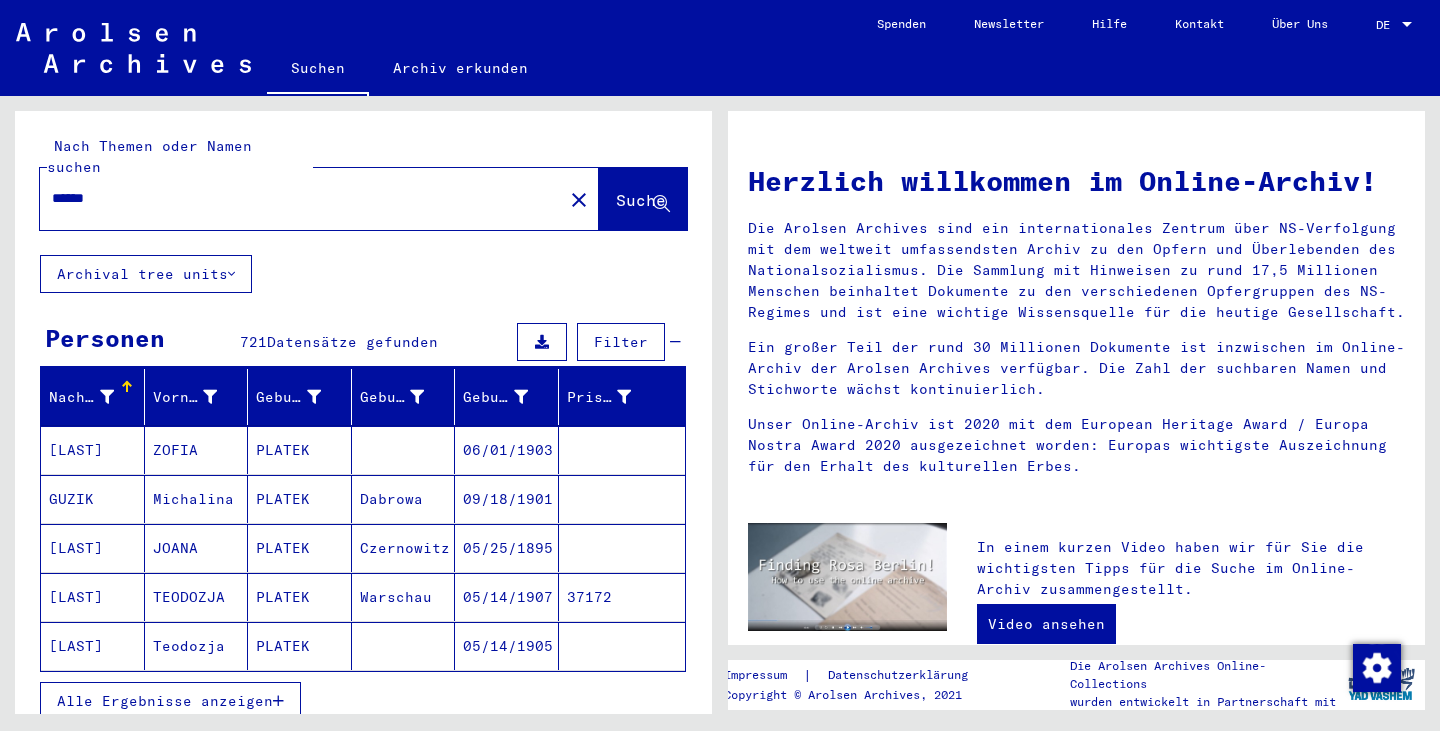 click on "Alle Ergebnisse anzeigen" at bounding box center [170, 701] 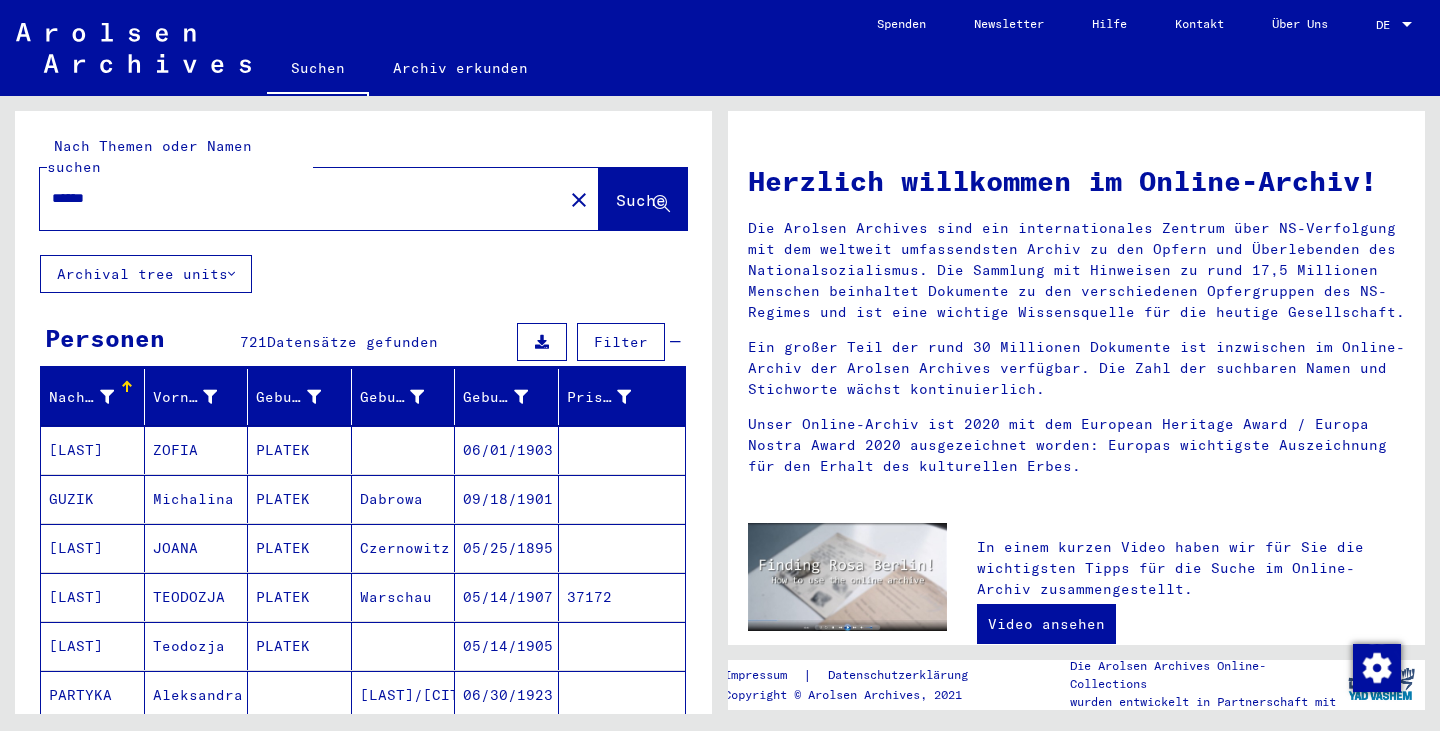 scroll, scrollTop: 42, scrollLeft: 0, axis: vertical 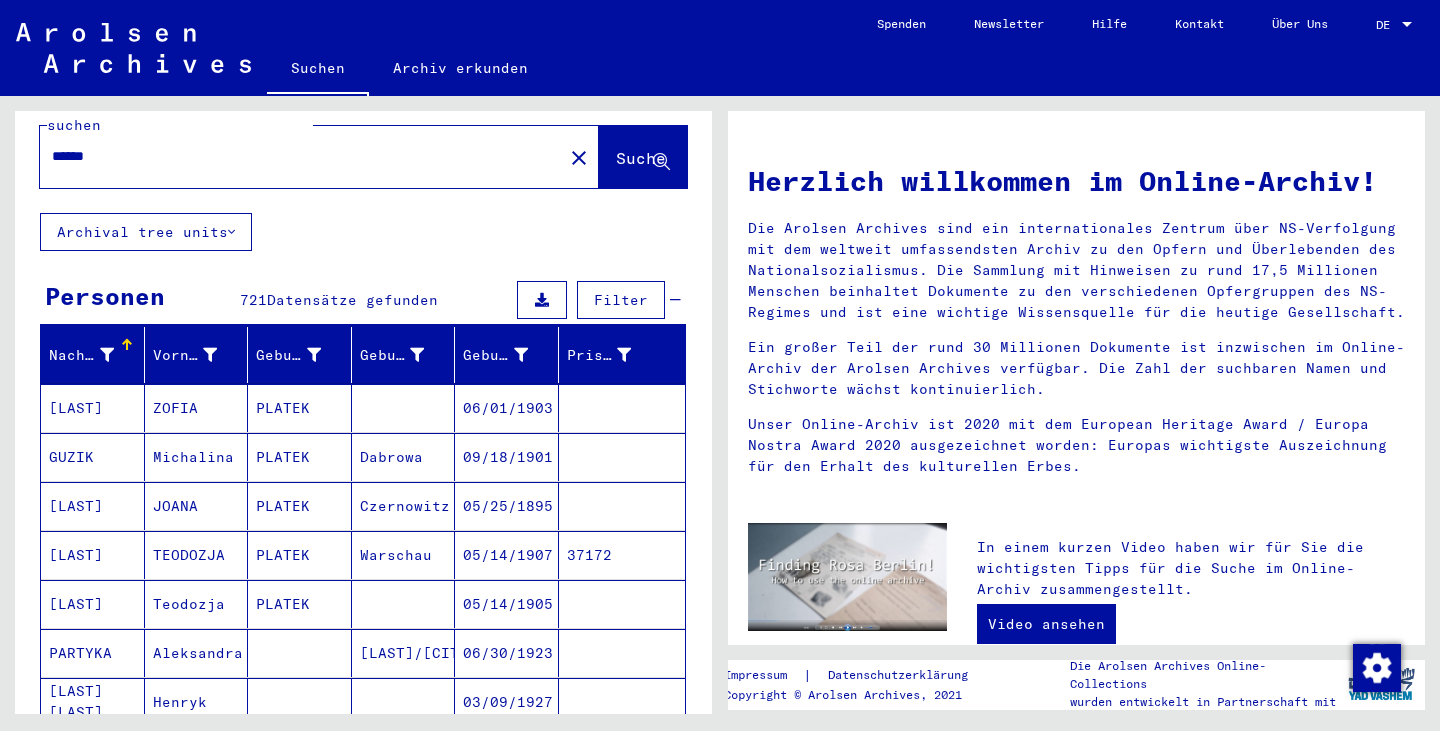 click on "TEODOZJA" at bounding box center [197, 604] 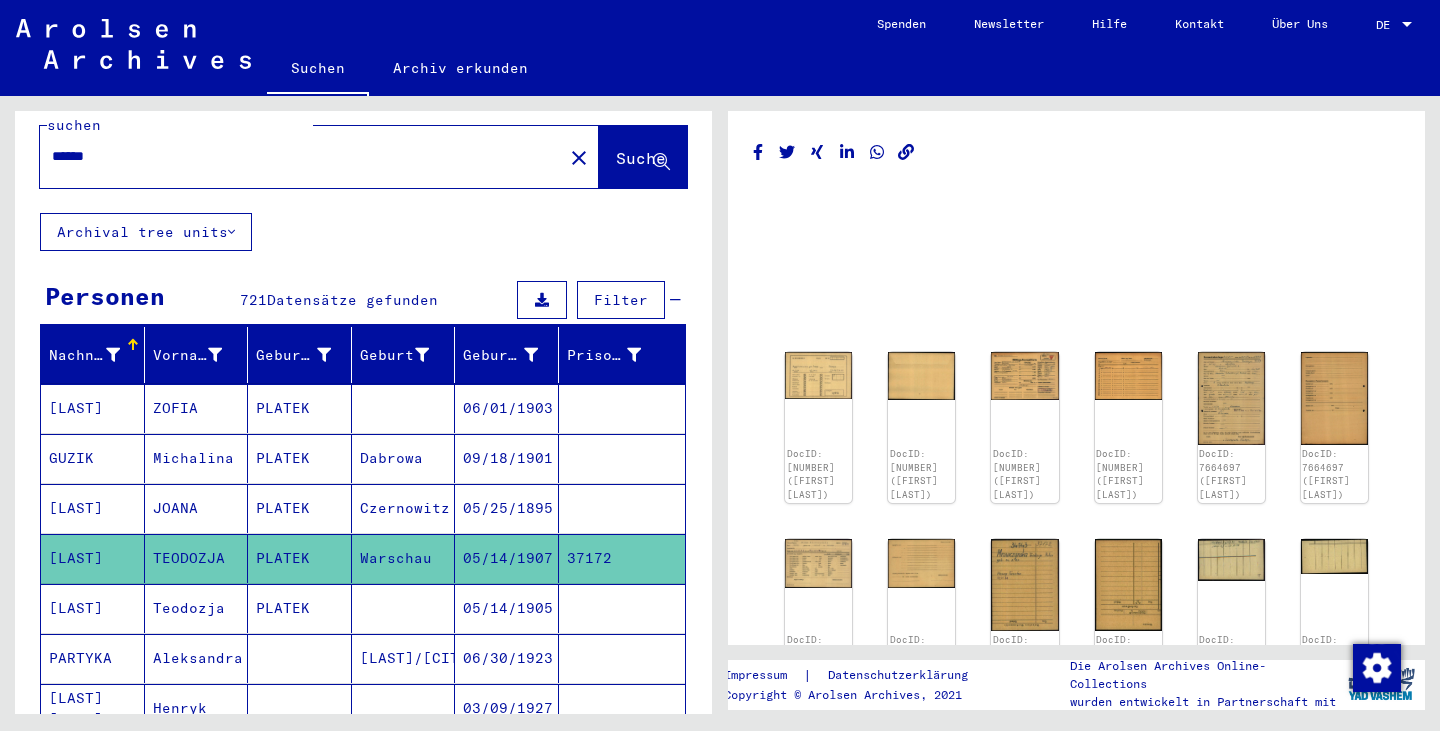 scroll, scrollTop: 0, scrollLeft: 0, axis: both 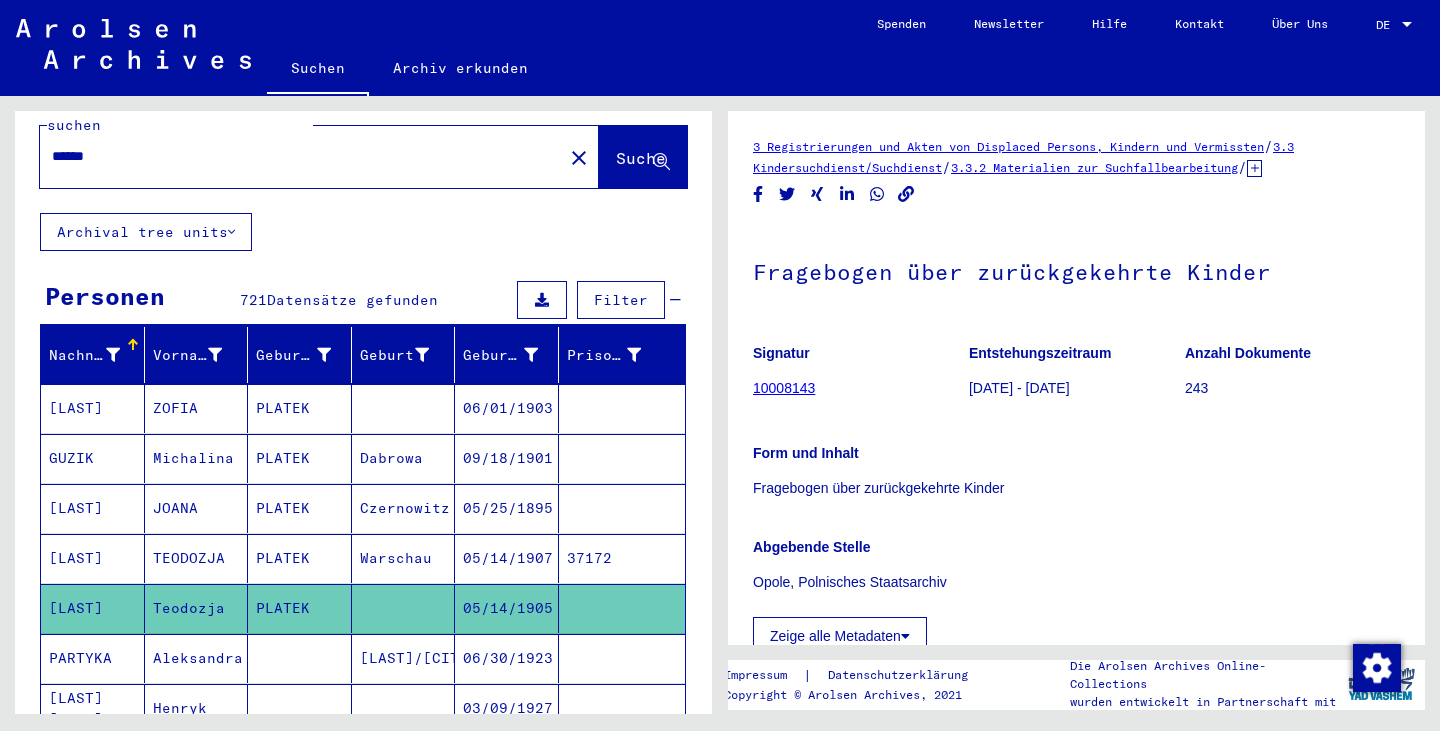 click on "37172" at bounding box center [622, 608] 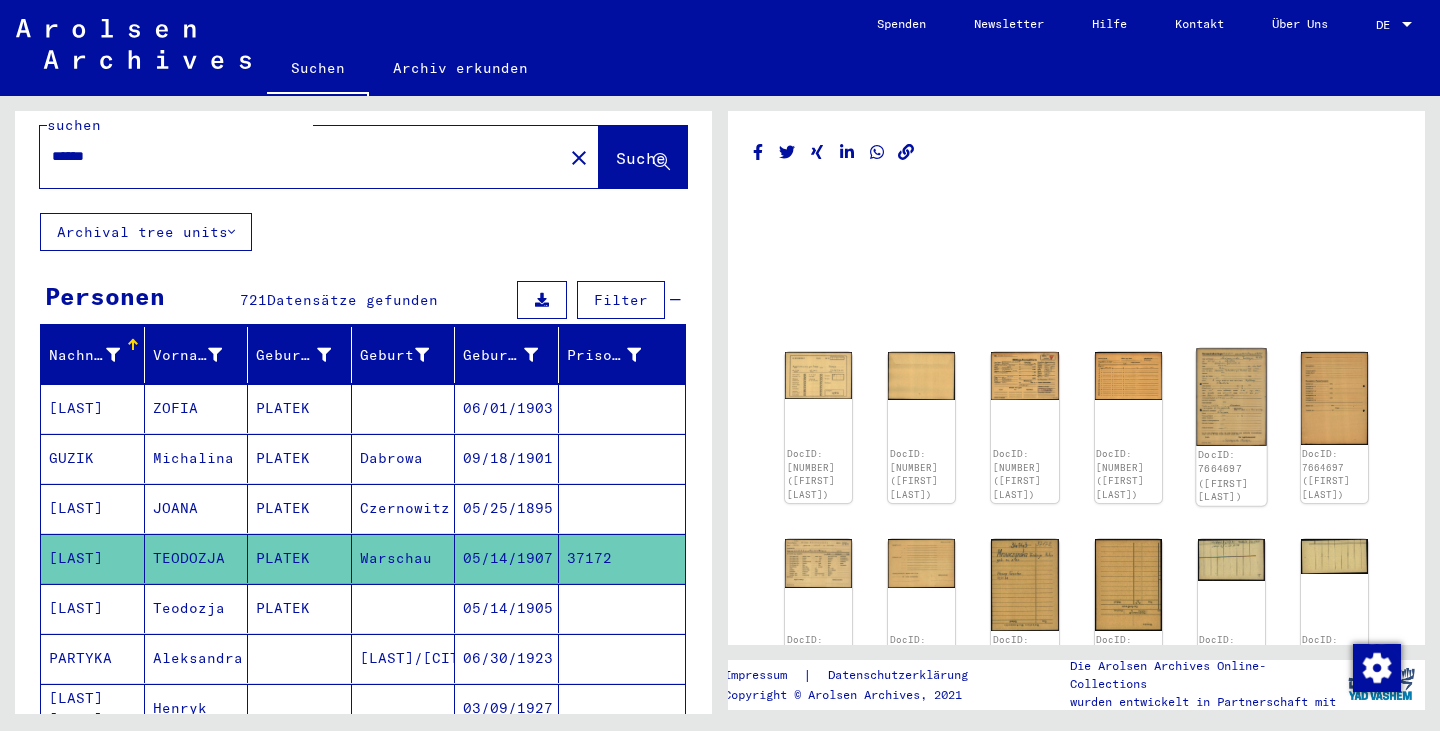 click 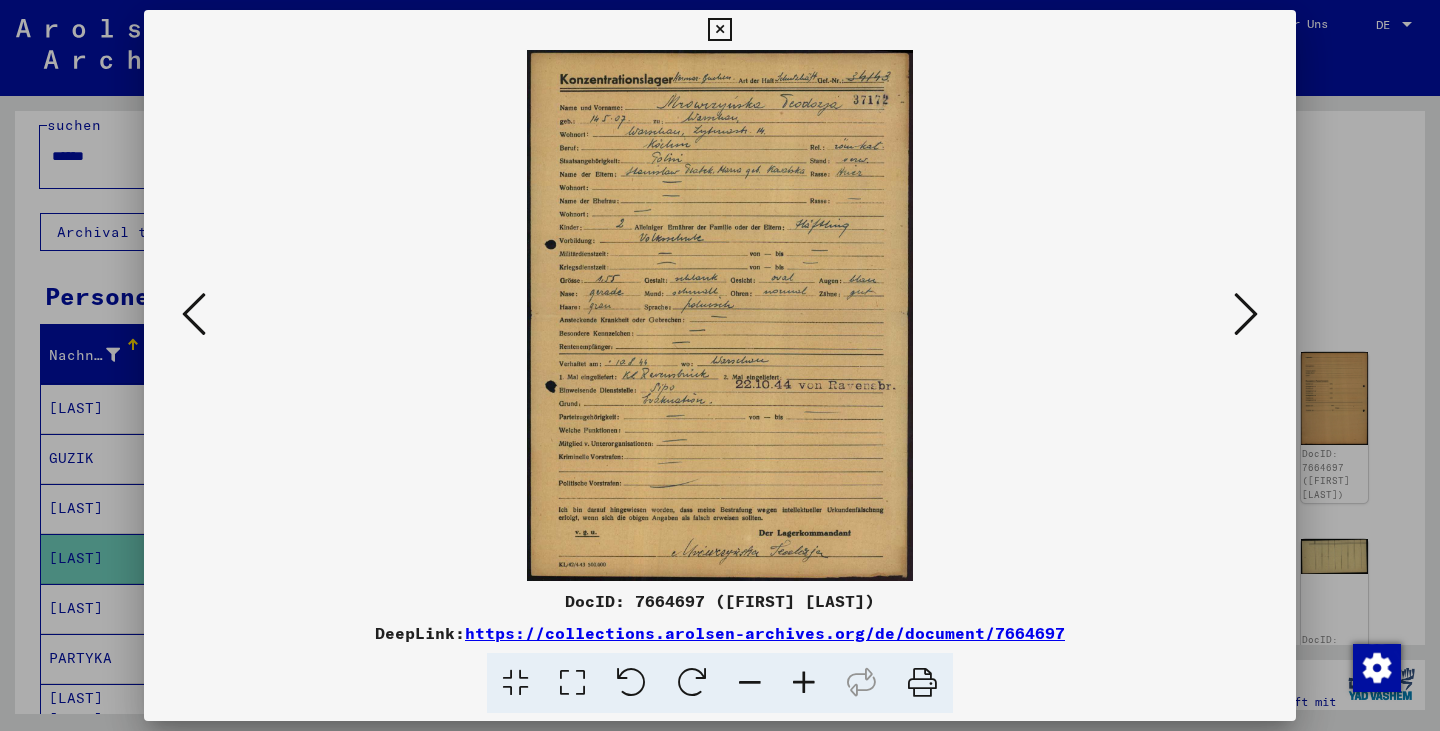 type 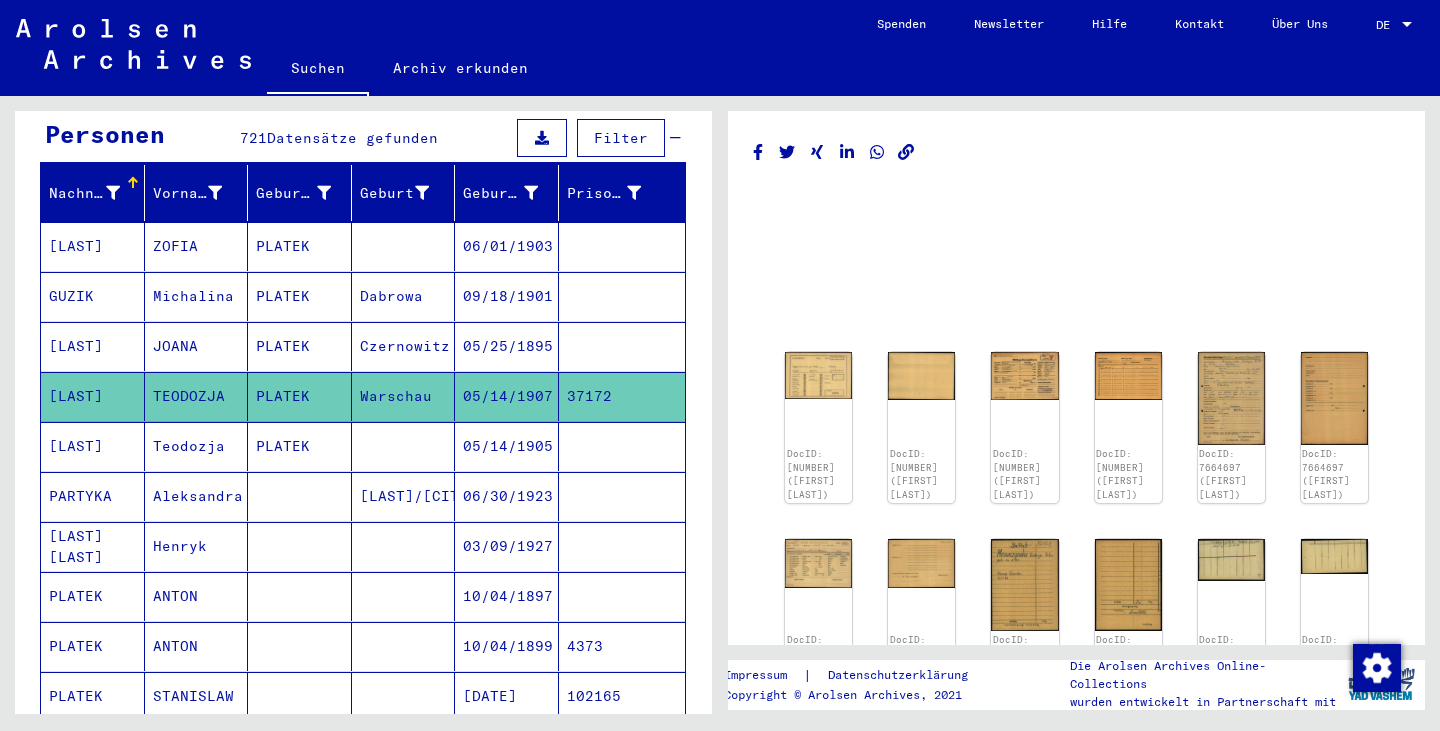 scroll, scrollTop: 205, scrollLeft: 0, axis: vertical 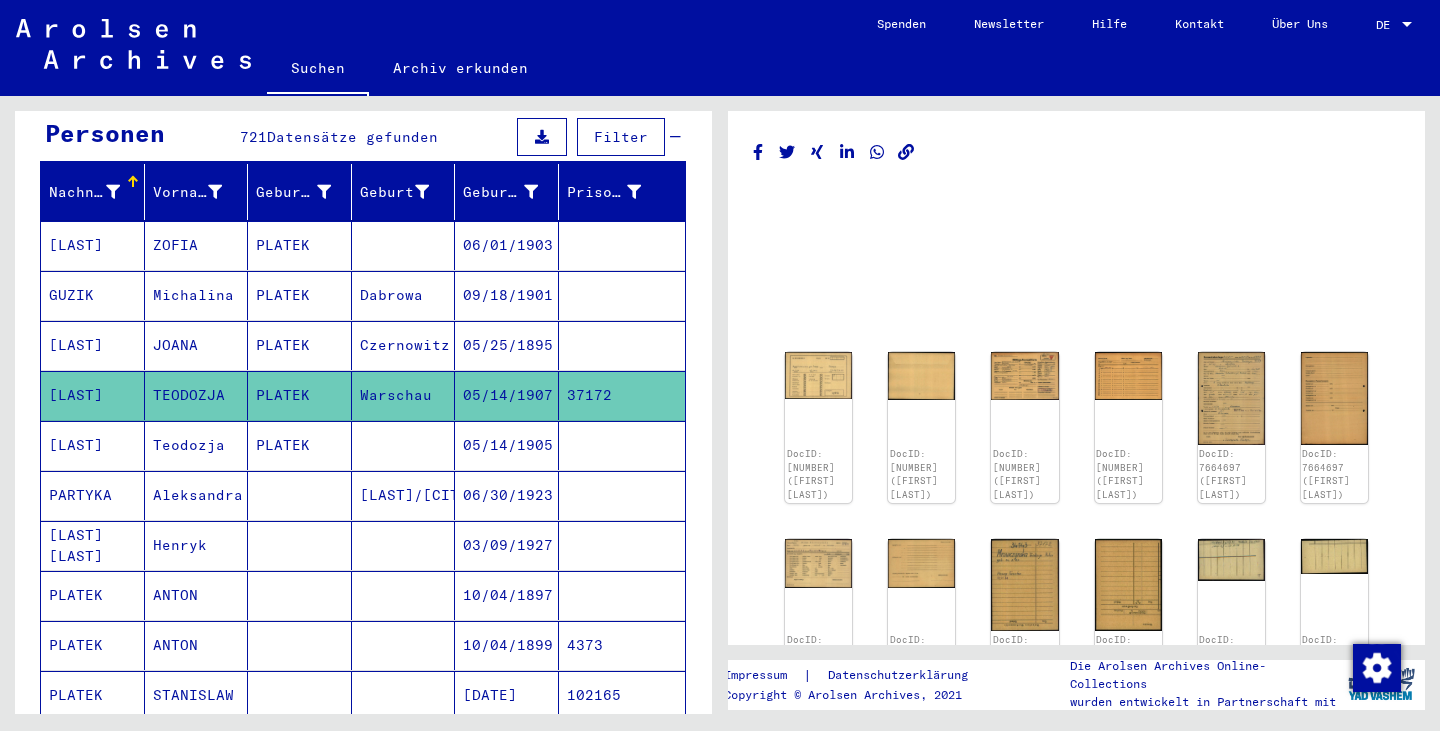click at bounding box center [300, 595] 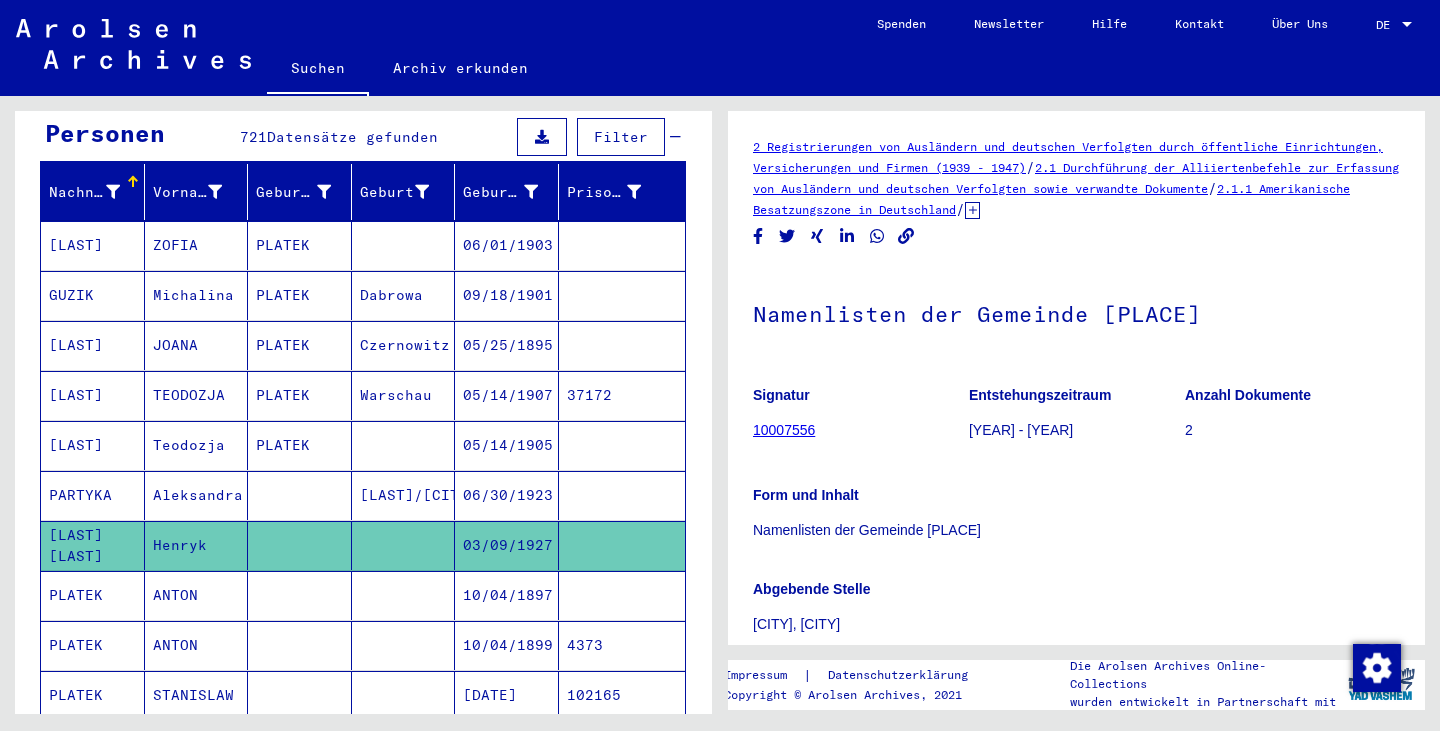 scroll, scrollTop: 0, scrollLeft: 0, axis: both 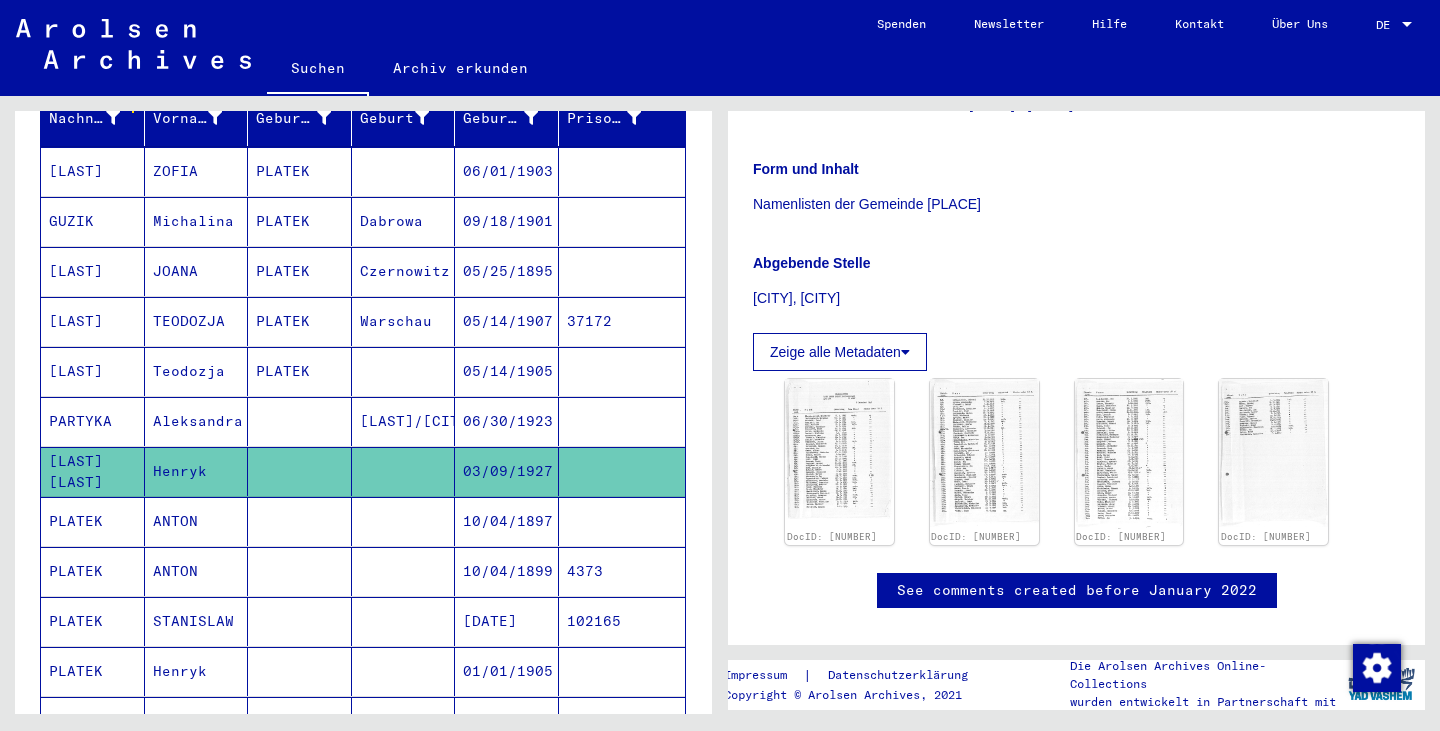 click at bounding box center (404, 621) 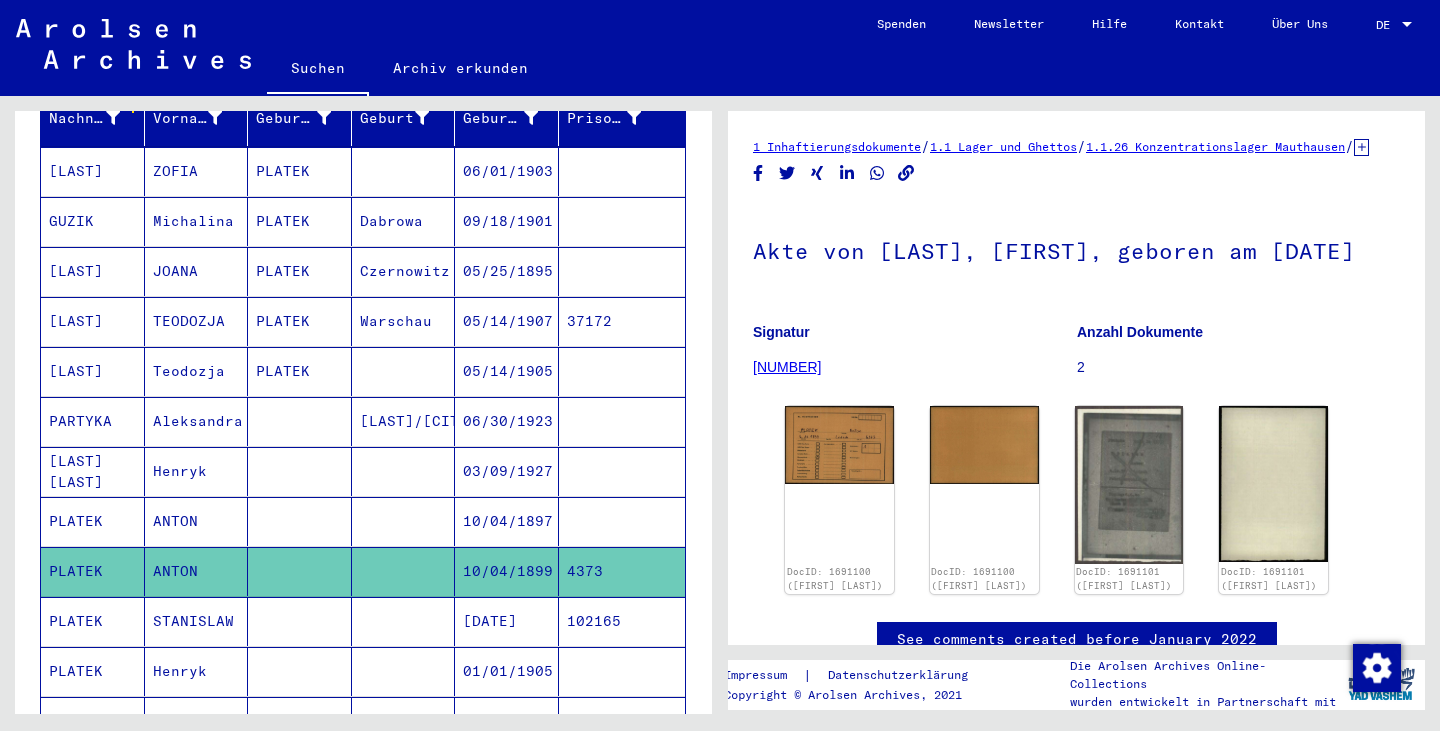scroll, scrollTop: 0, scrollLeft: 0, axis: both 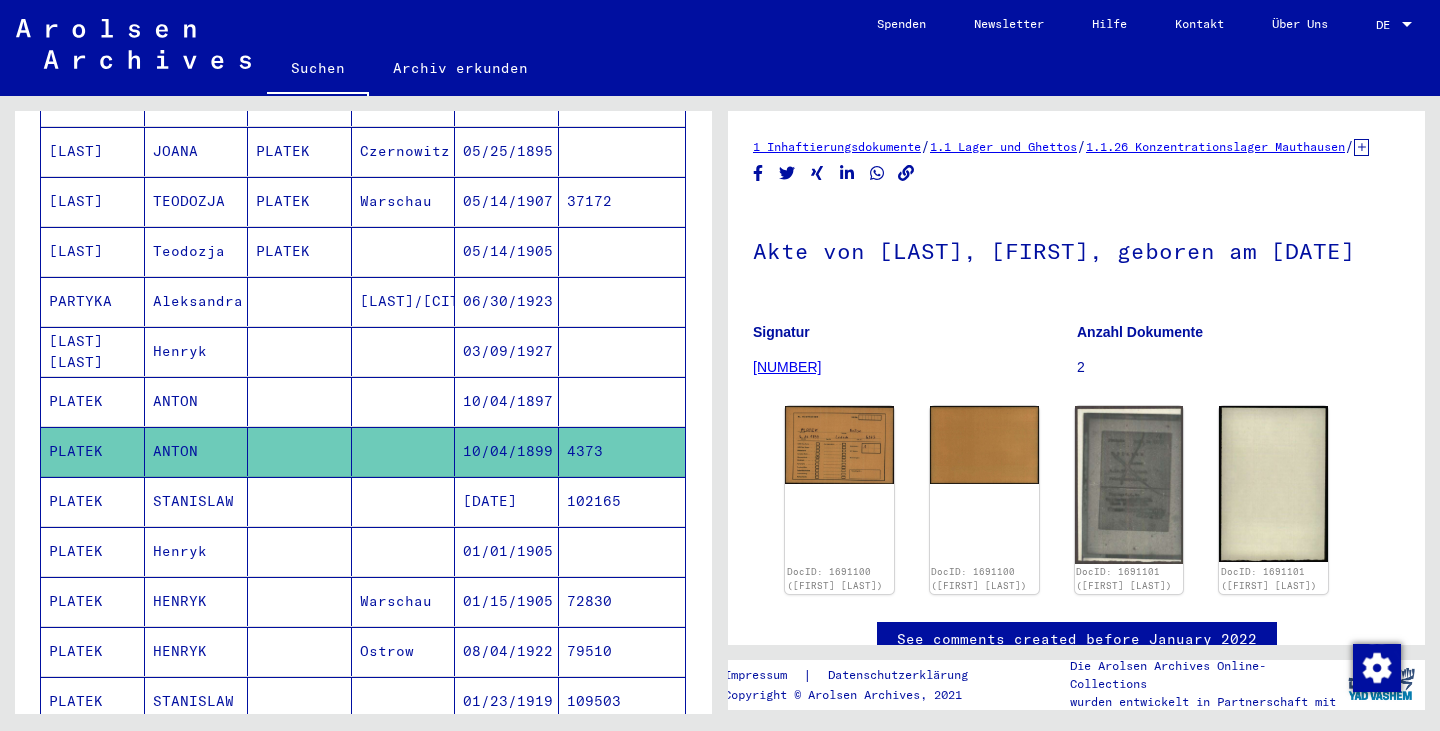 click on "Warschau" at bounding box center (404, 651) 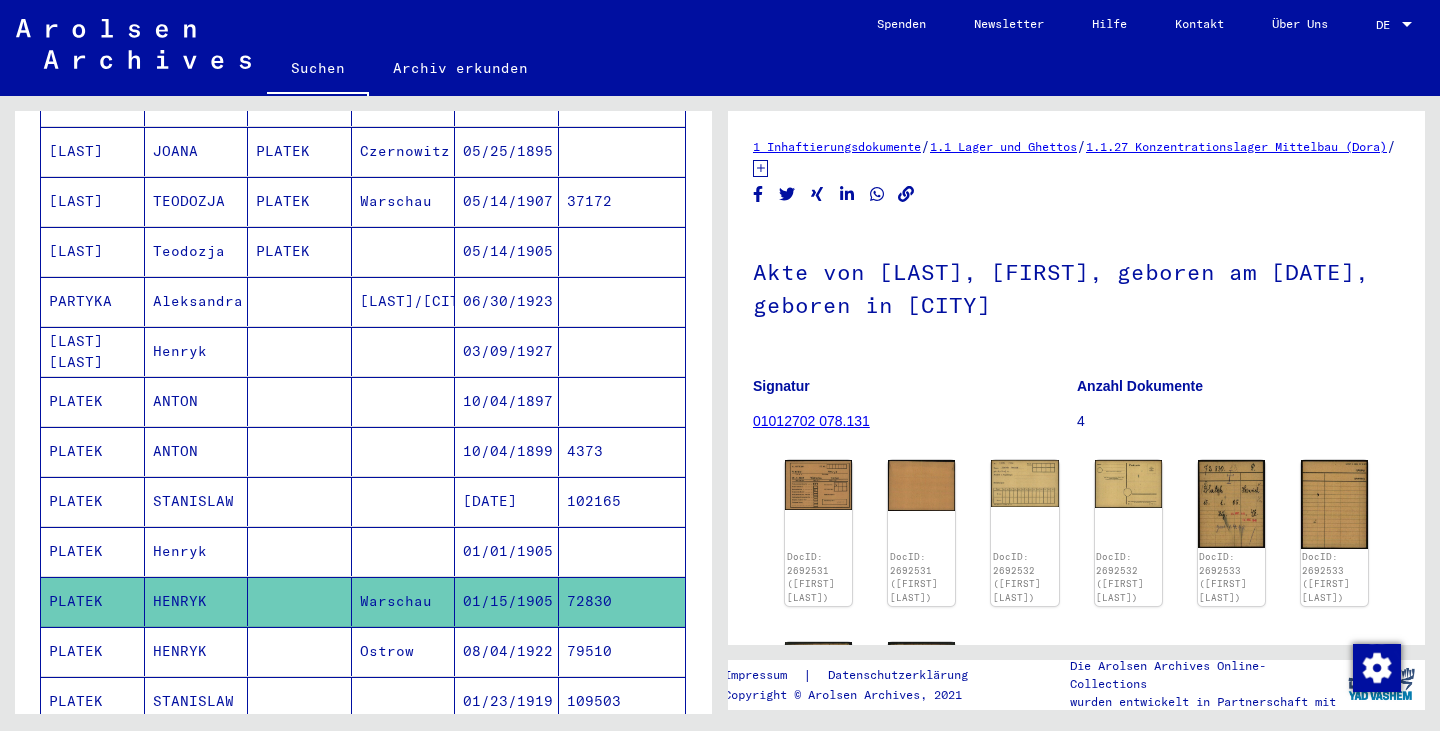 scroll, scrollTop: 0, scrollLeft: 0, axis: both 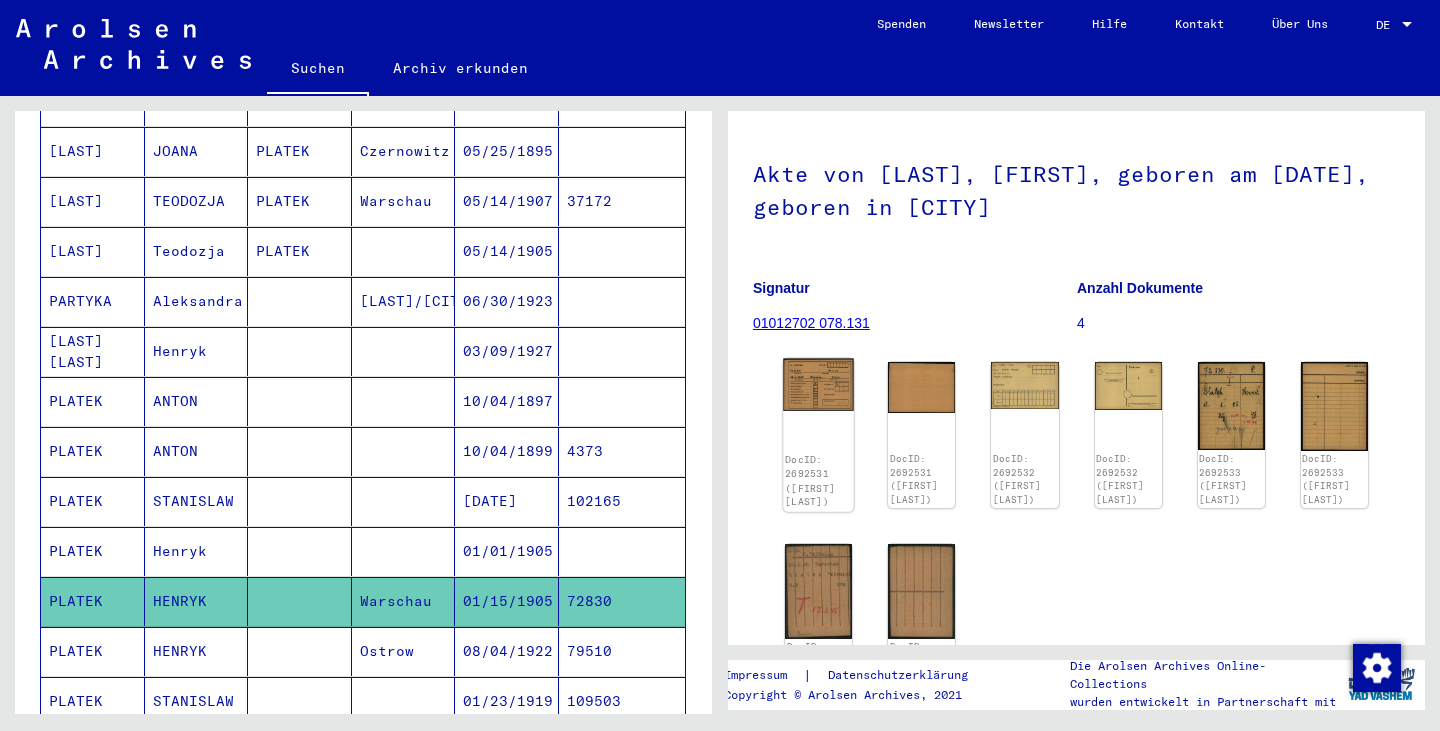 click on "DocID: 2692531 ([FIRST] [LAST])" 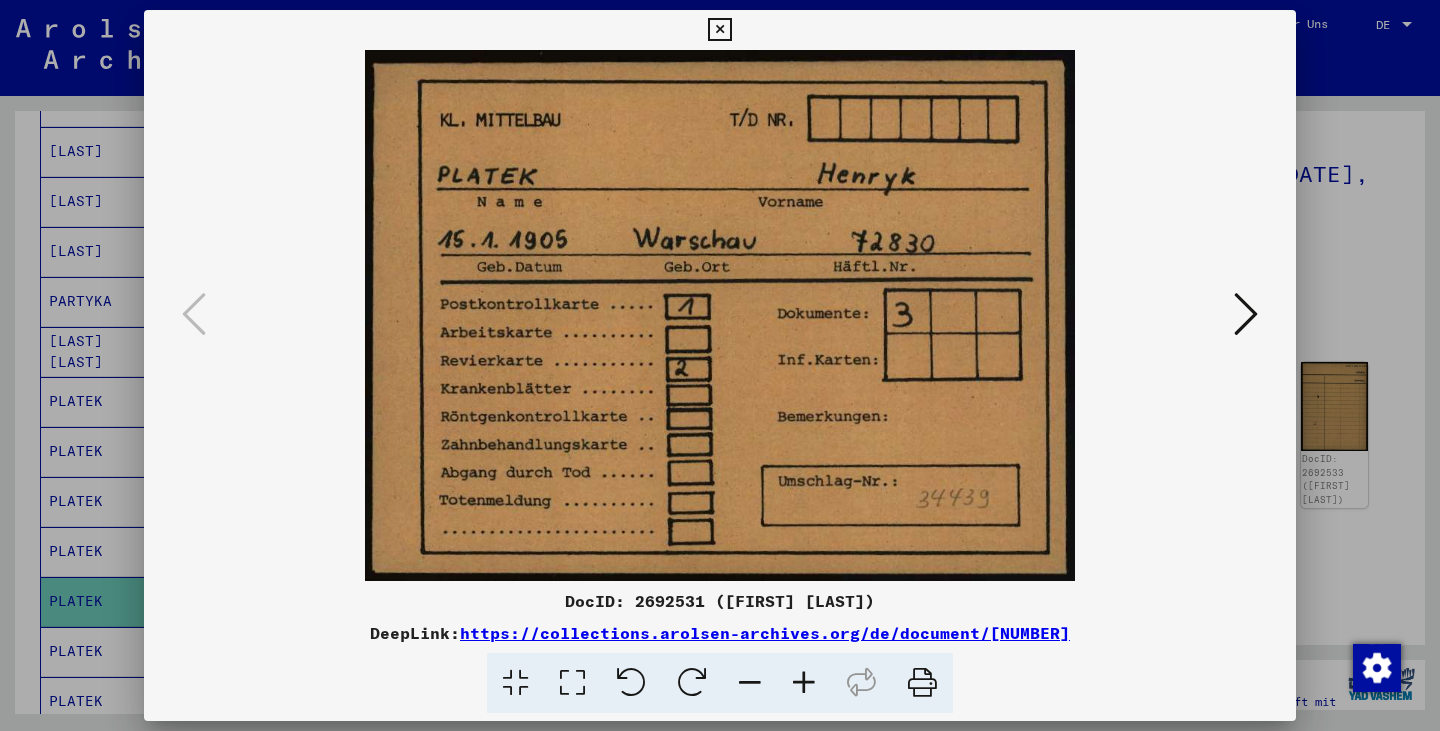 click at bounding box center [1246, 314] 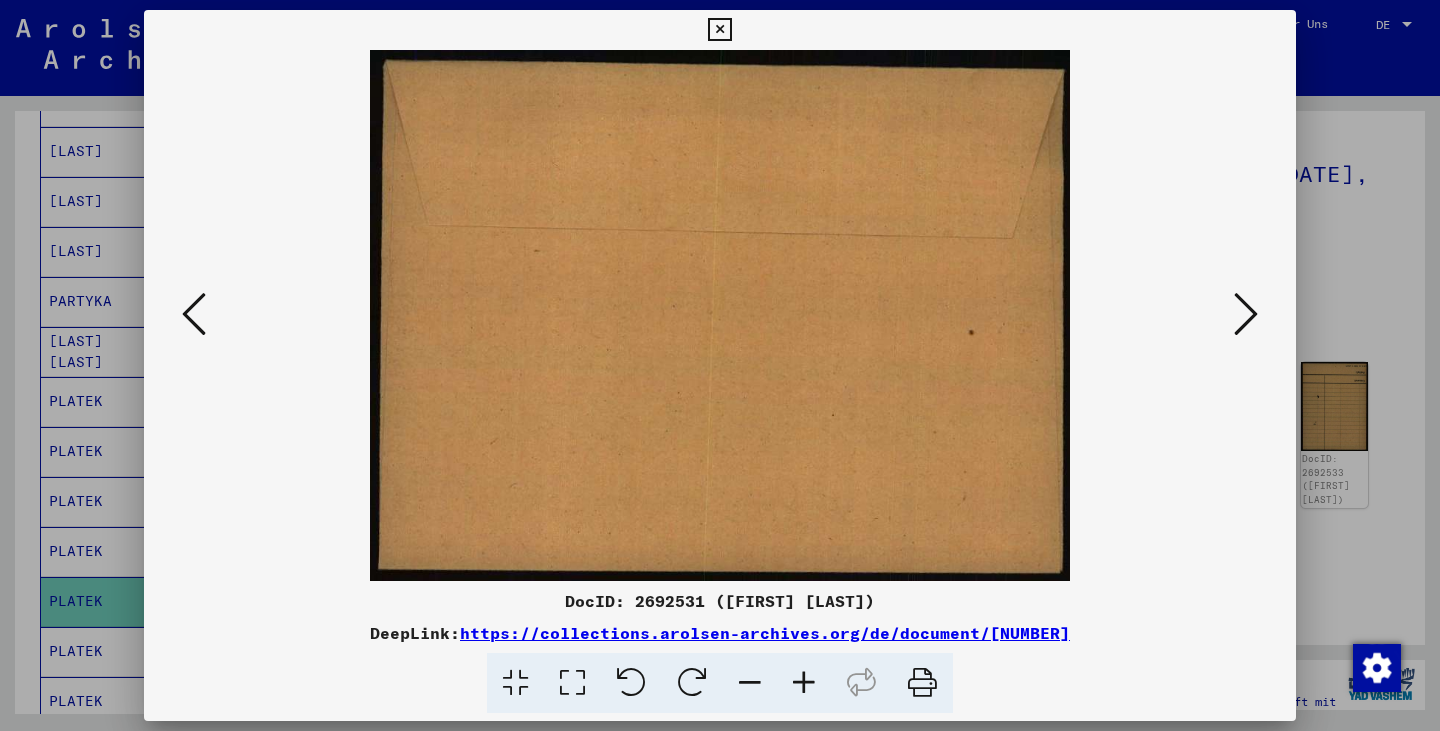 click at bounding box center [1246, 314] 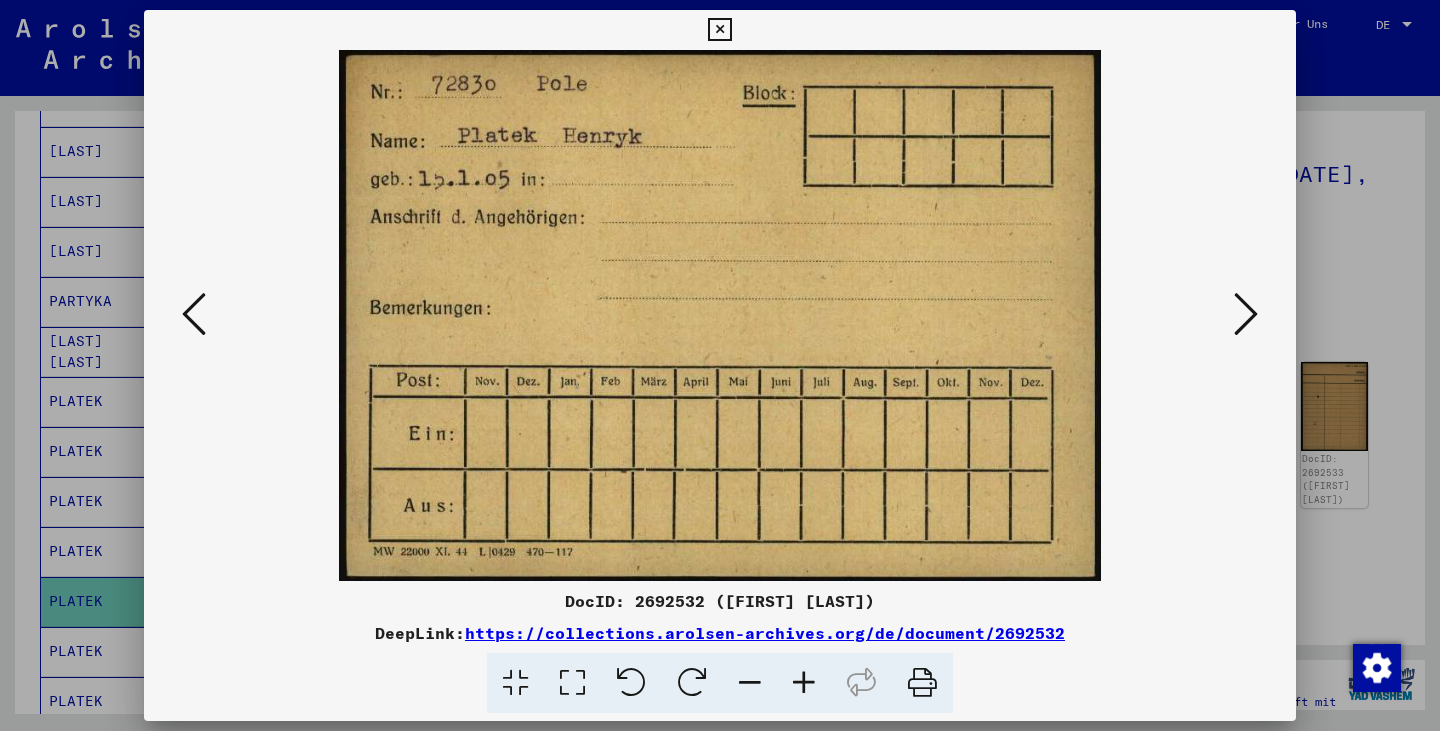 click at bounding box center (1246, 314) 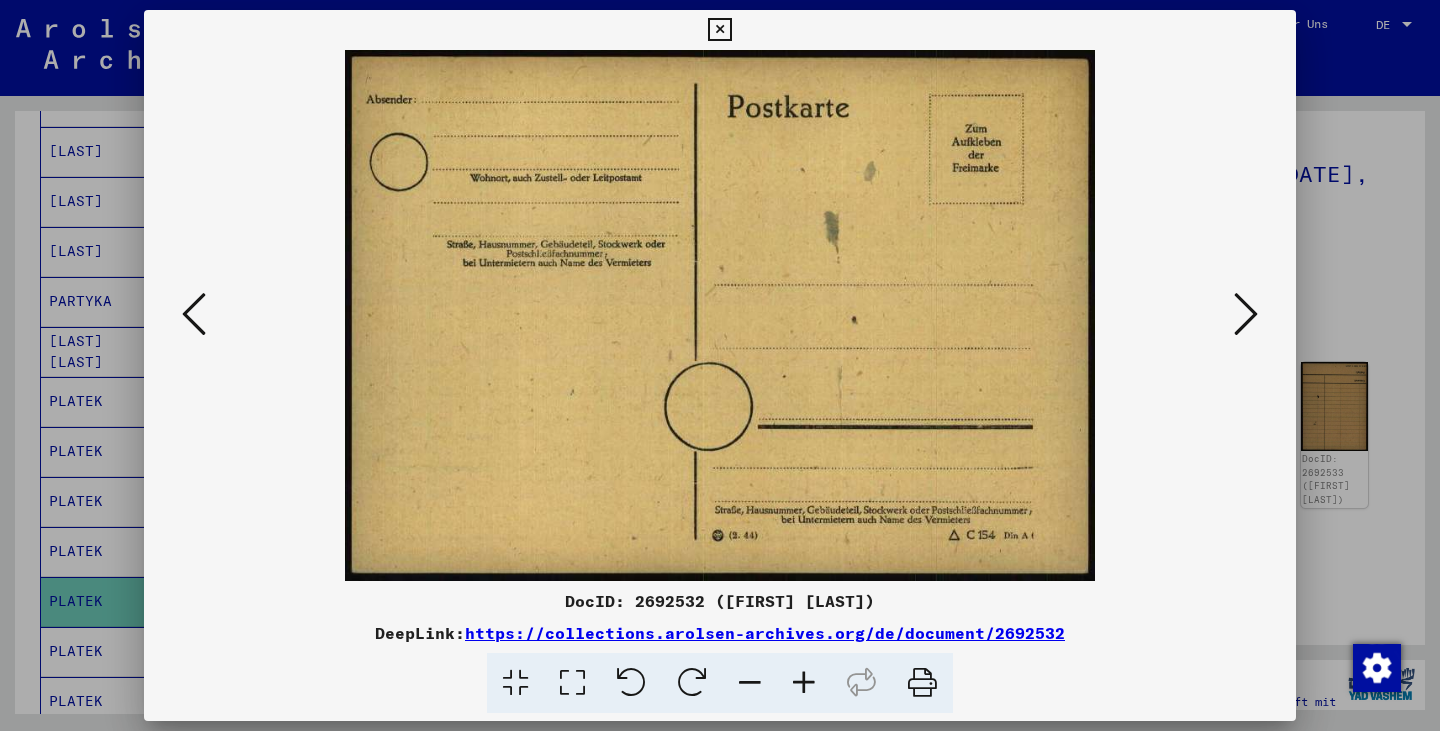 click at bounding box center (1246, 314) 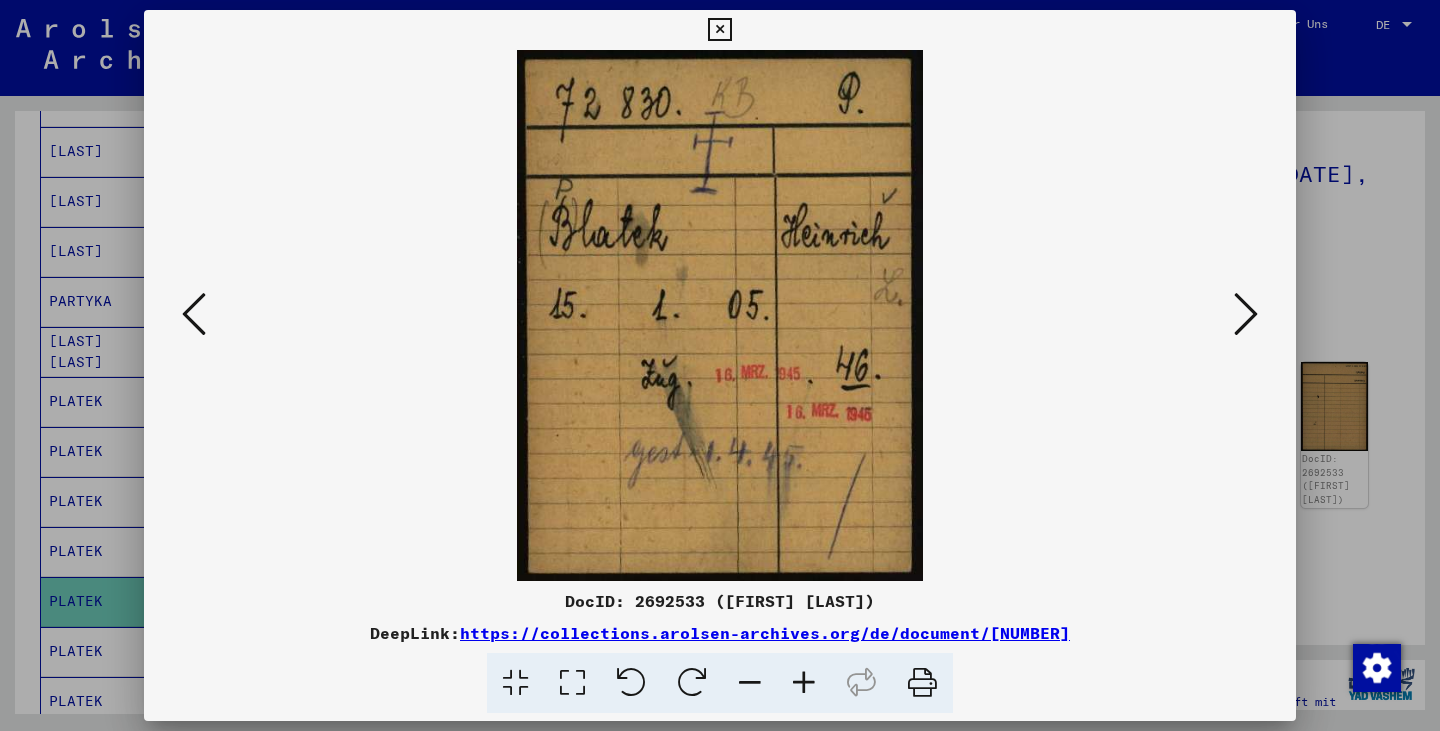 click at bounding box center (1246, 314) 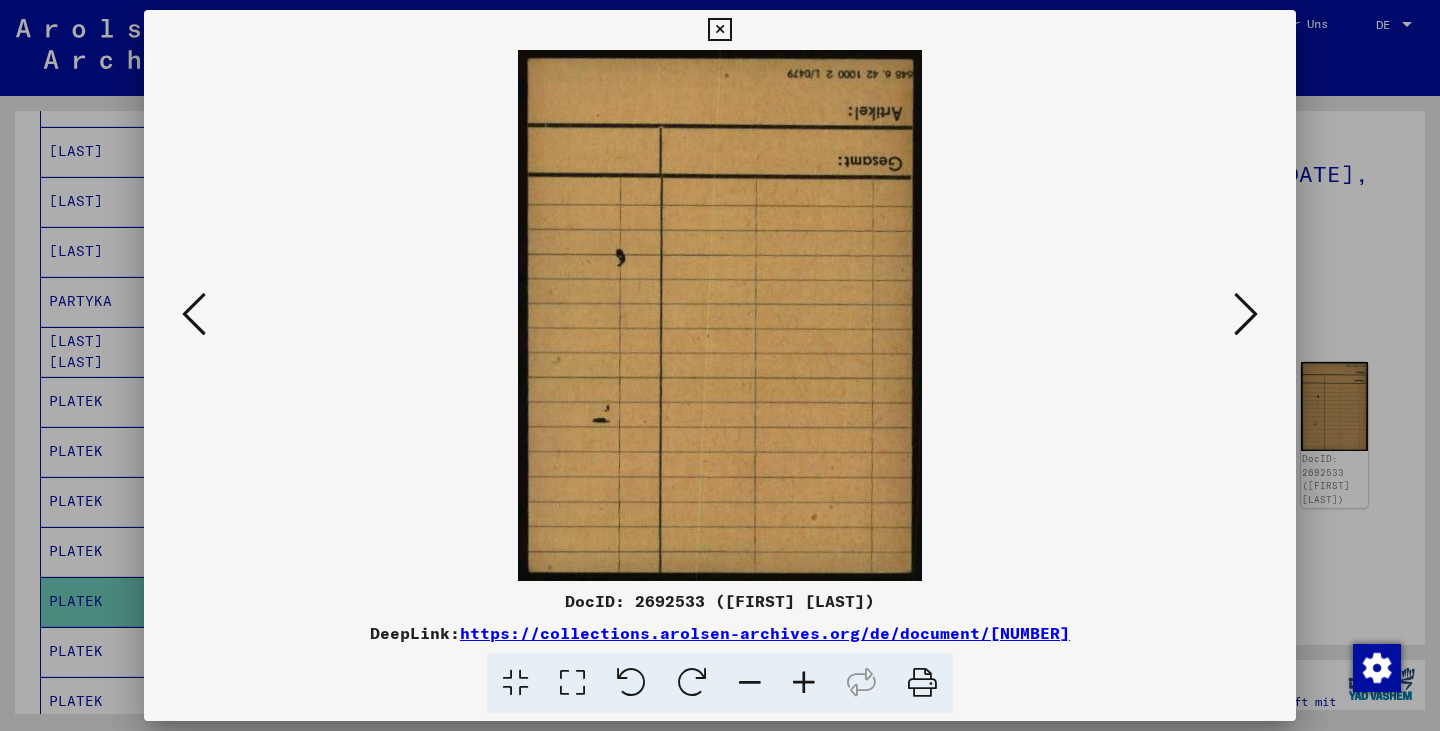 click at bounding box center (1246, 314) 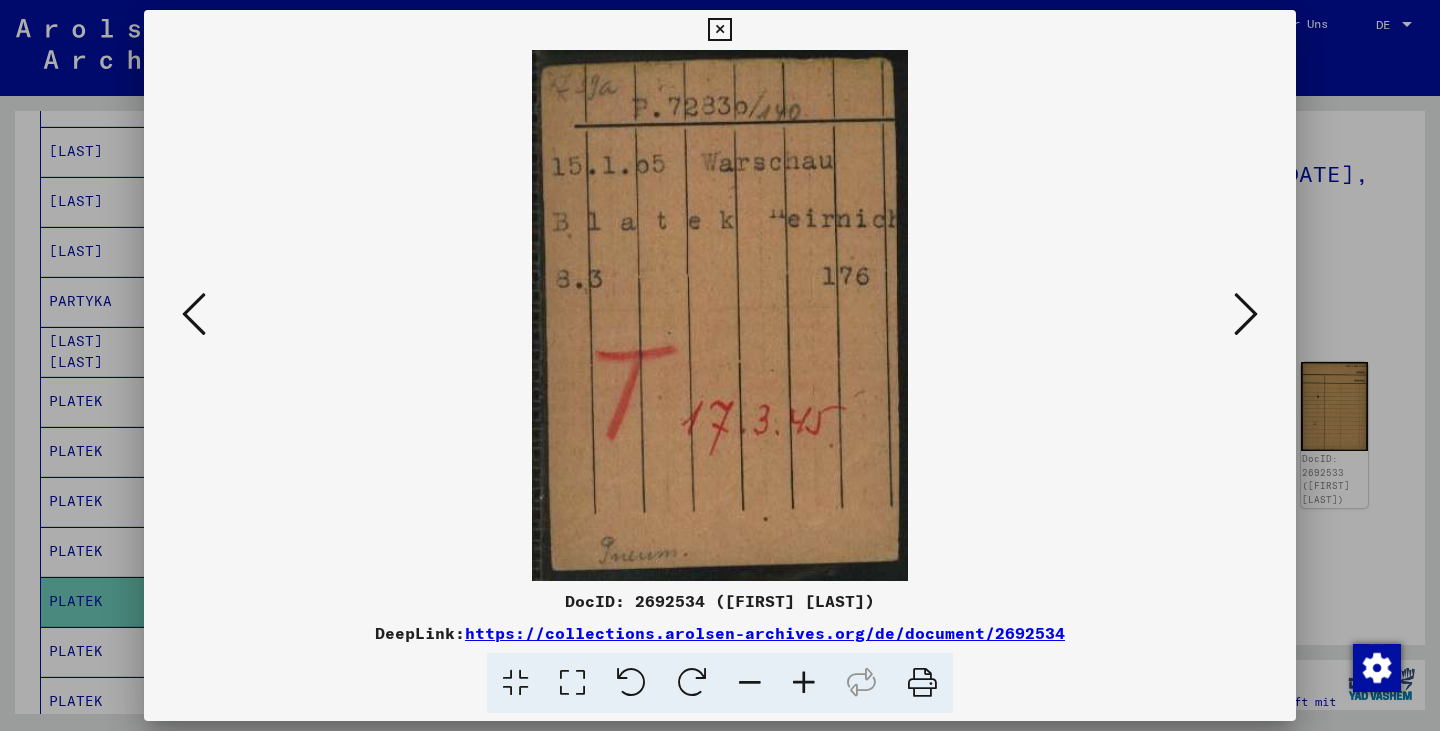 click at bounding box center [1246, 314] 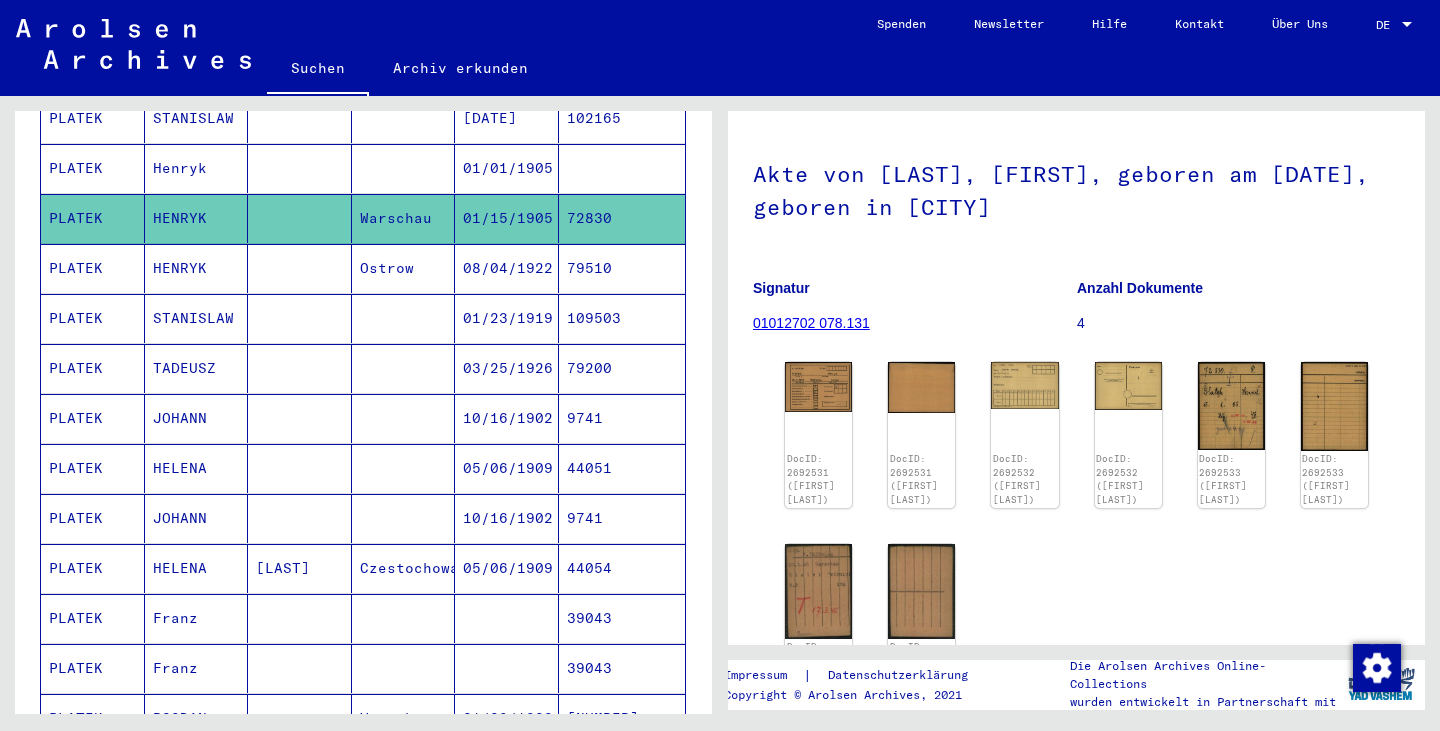 scroll, scrollTop: 1062, scrollLeft: 0, axis: vertical 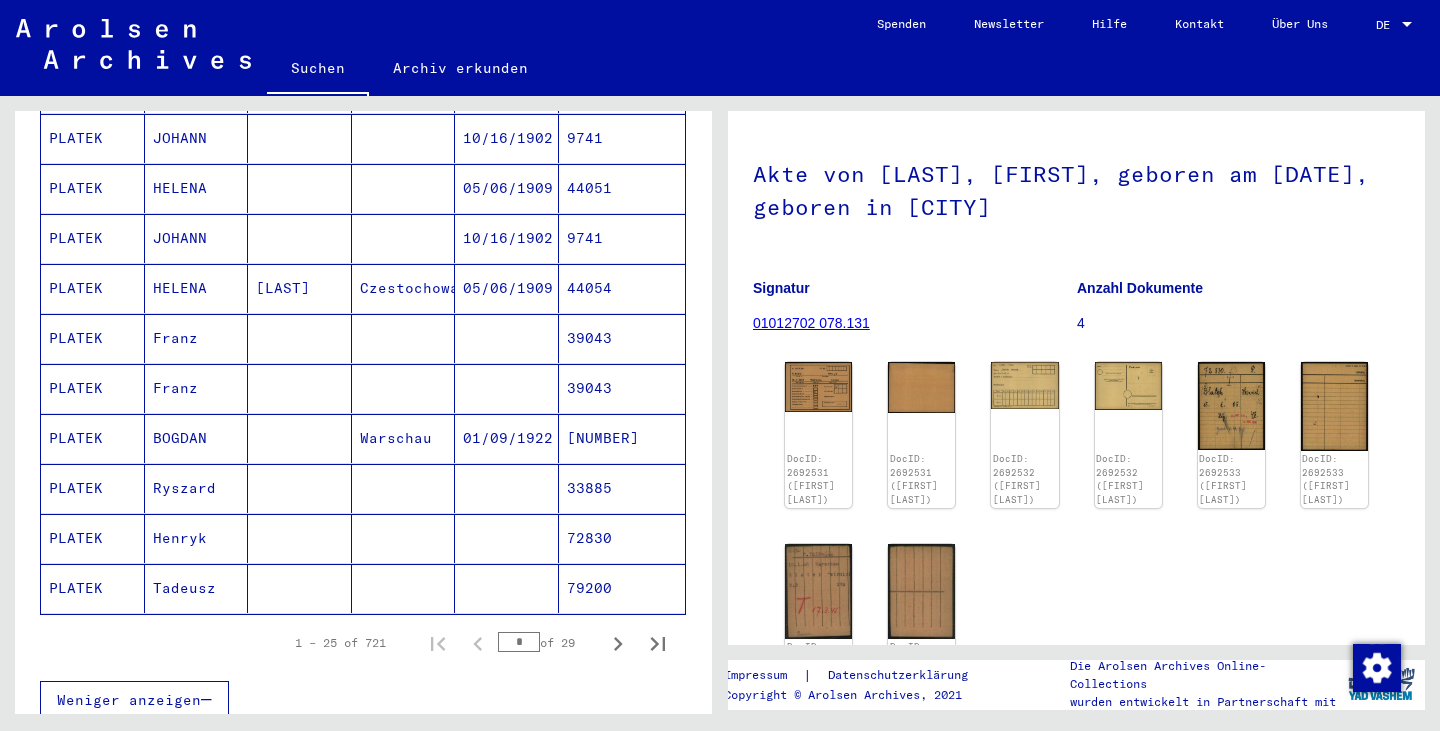 click on "Warschau" at bounding box center (404, 488) 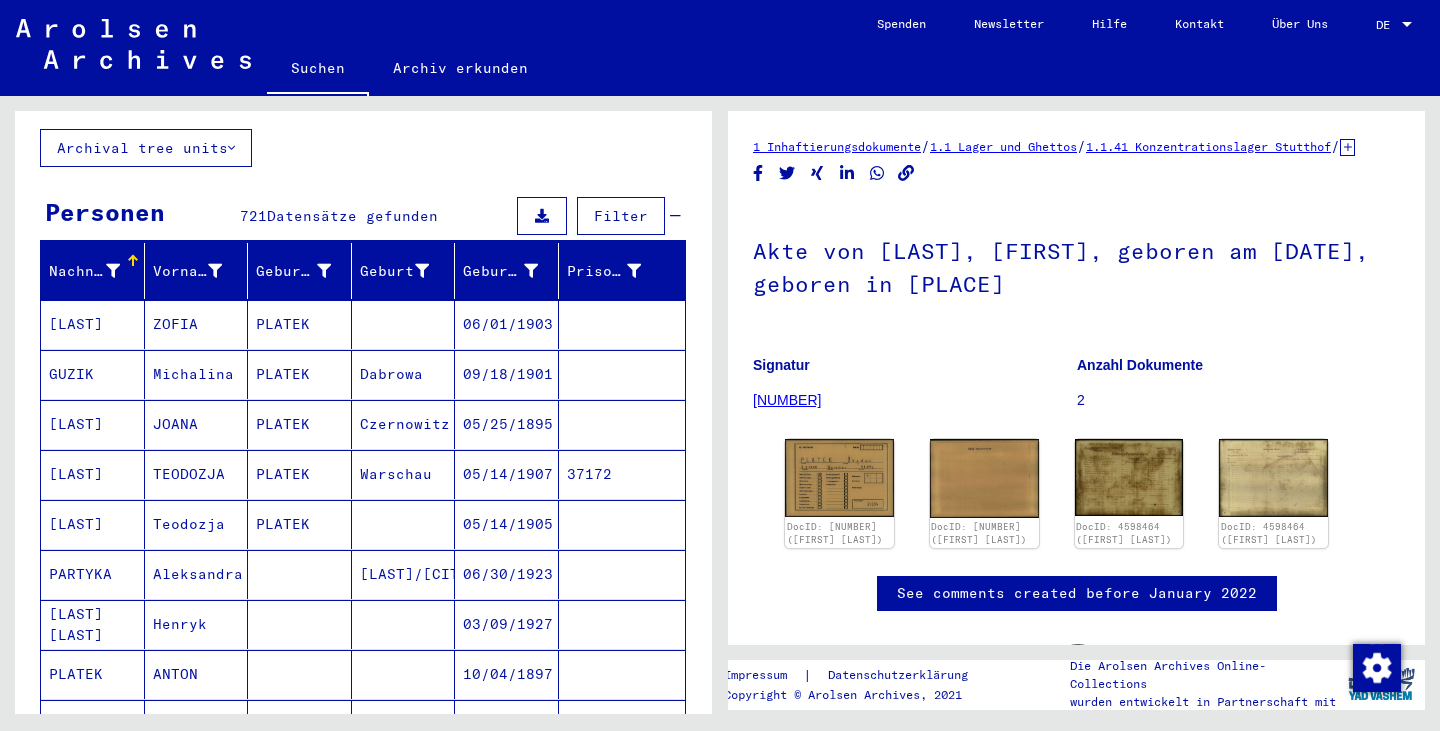 scroll, scrollTop: 0, scrollLeft: 0, axis: both 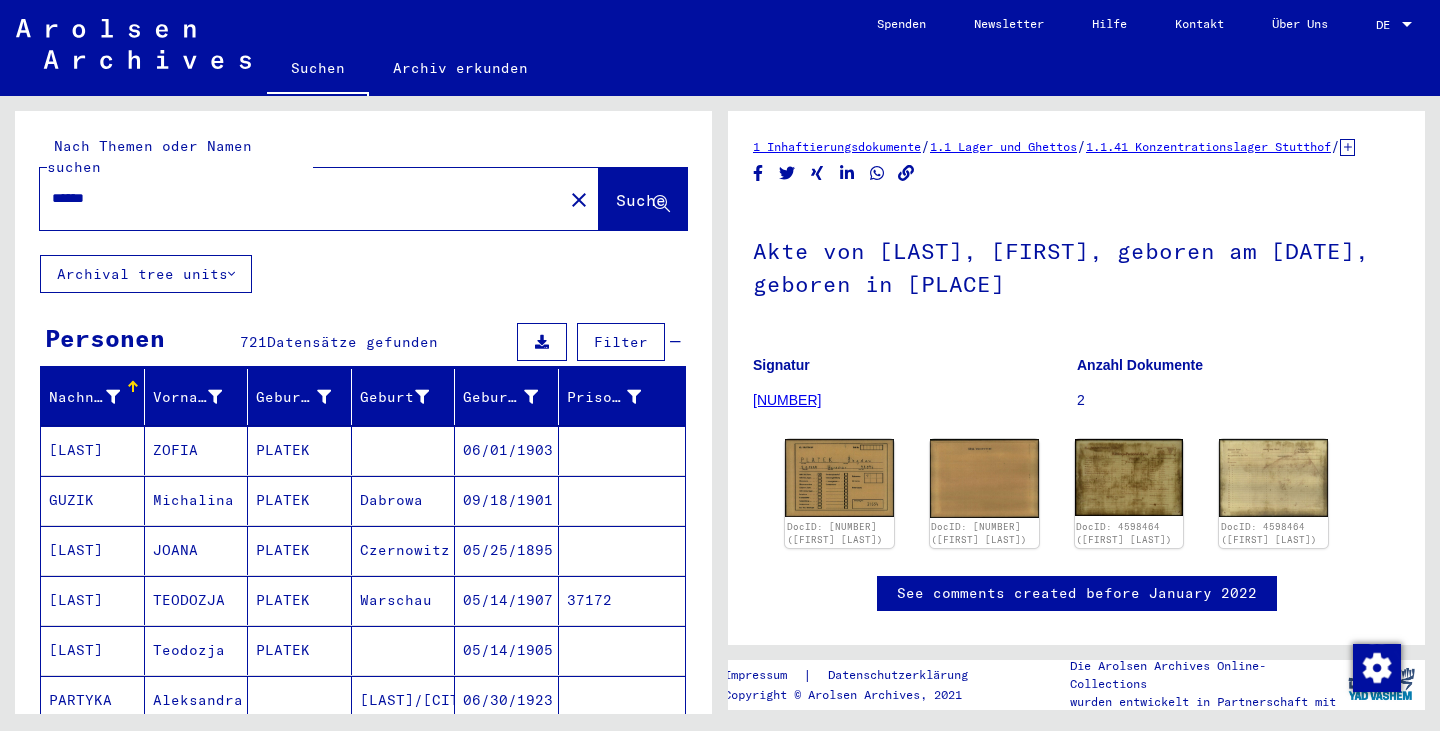 click on "******" at bounding box center [301, 198] 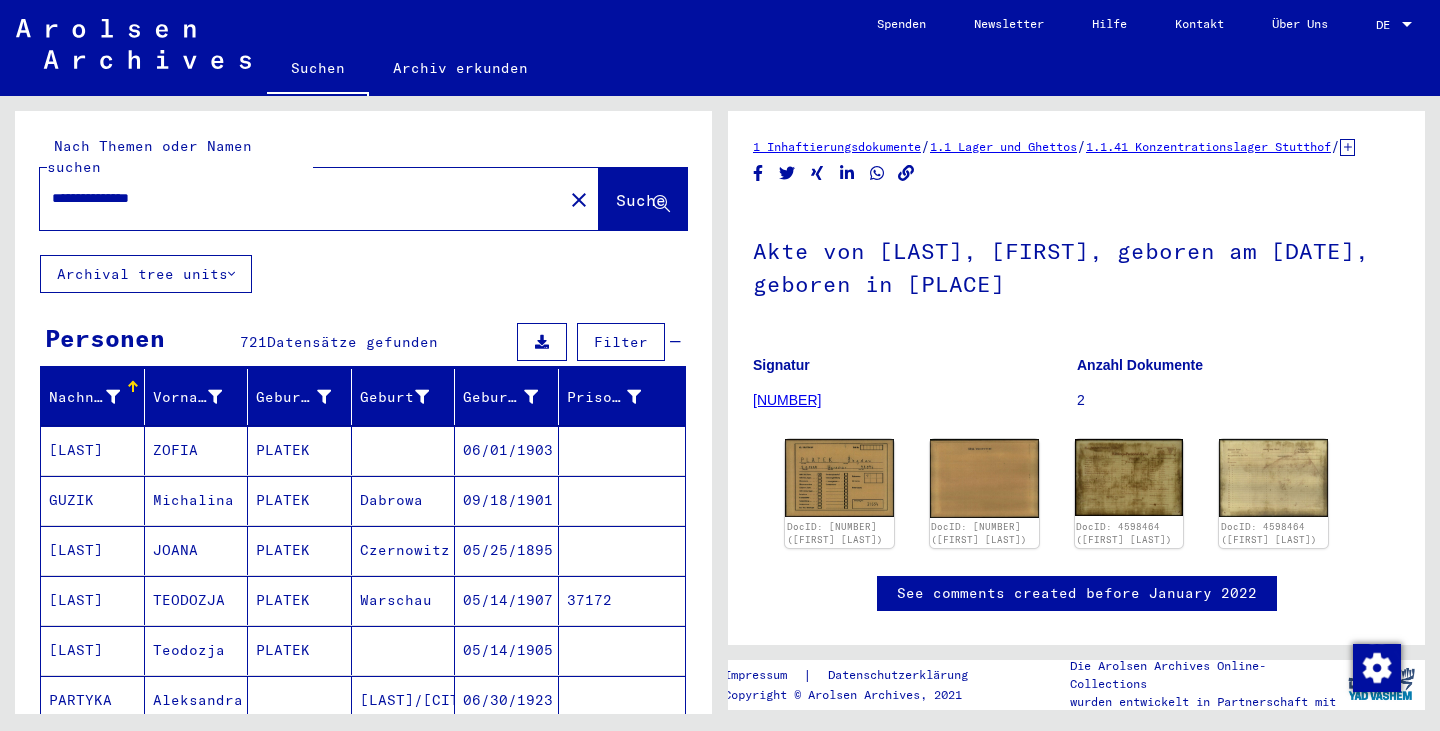 type on "**********" 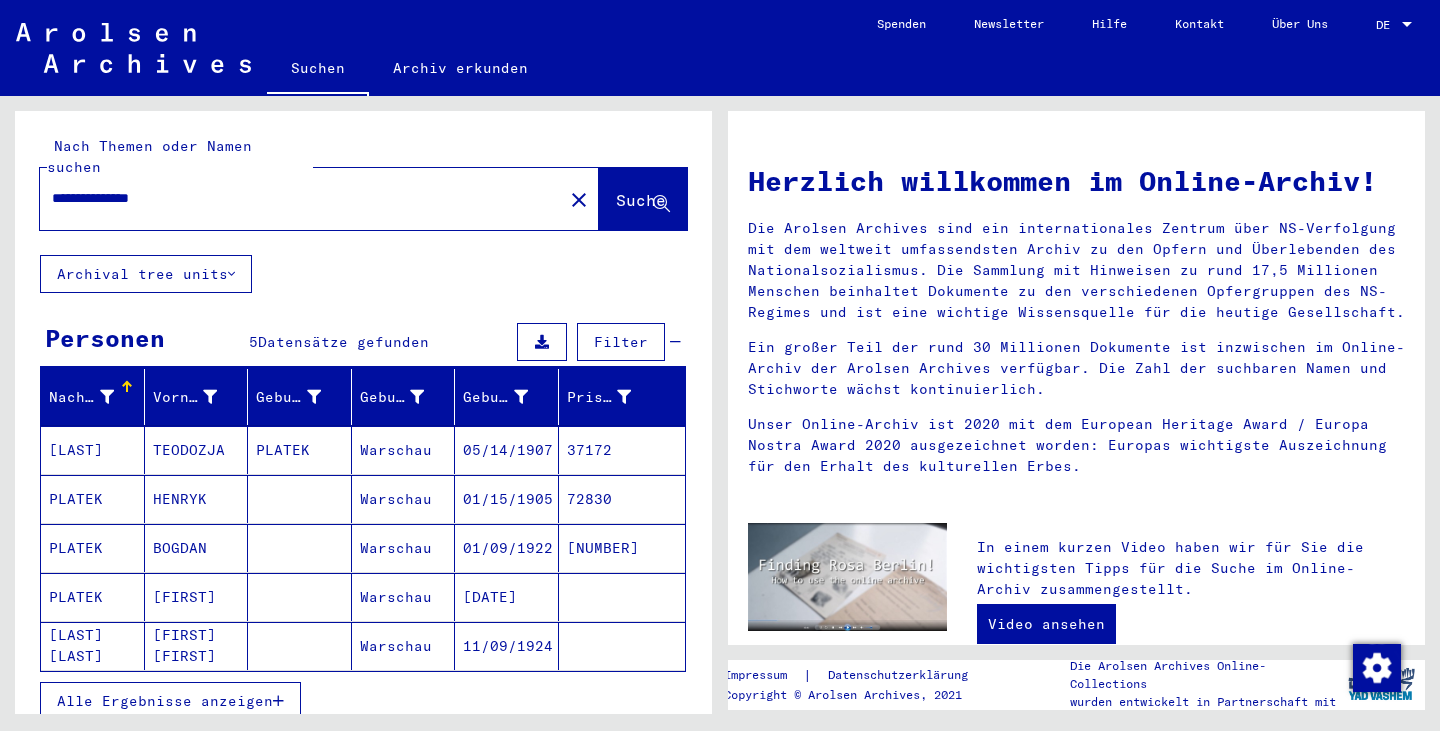 click on "Alle Ergebnisse anzeigen" at bounding box center (165, 701) 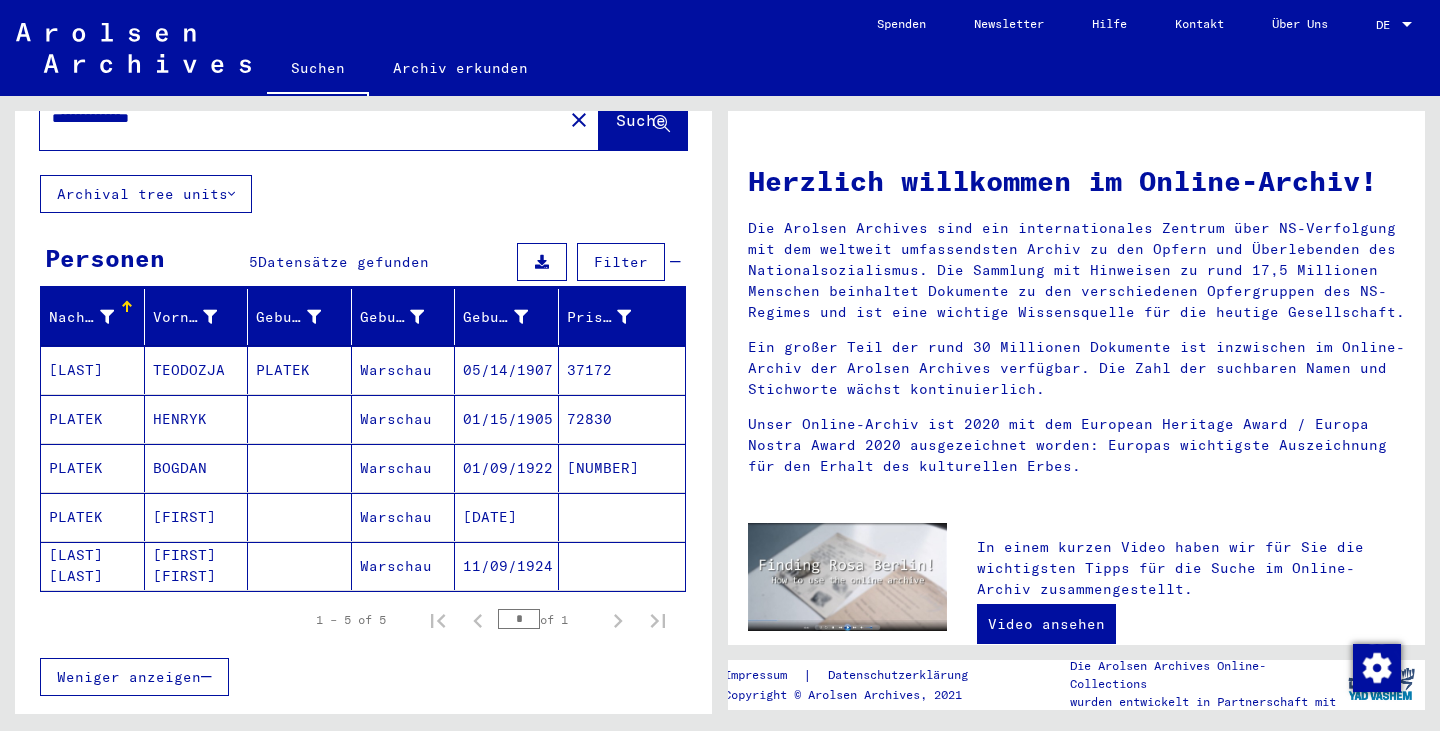 scroll, scrollTop: 83, scrollLeft: 0, axis: vertical 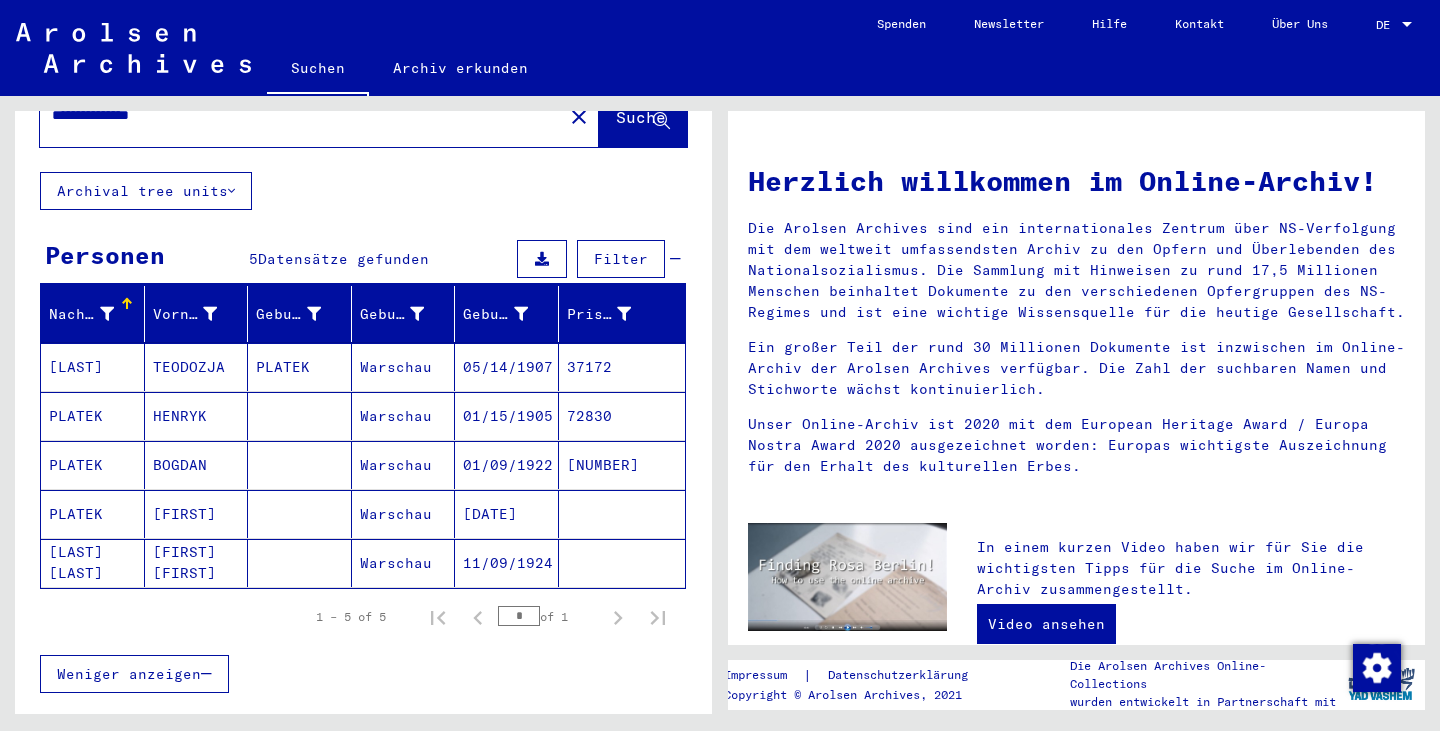 click 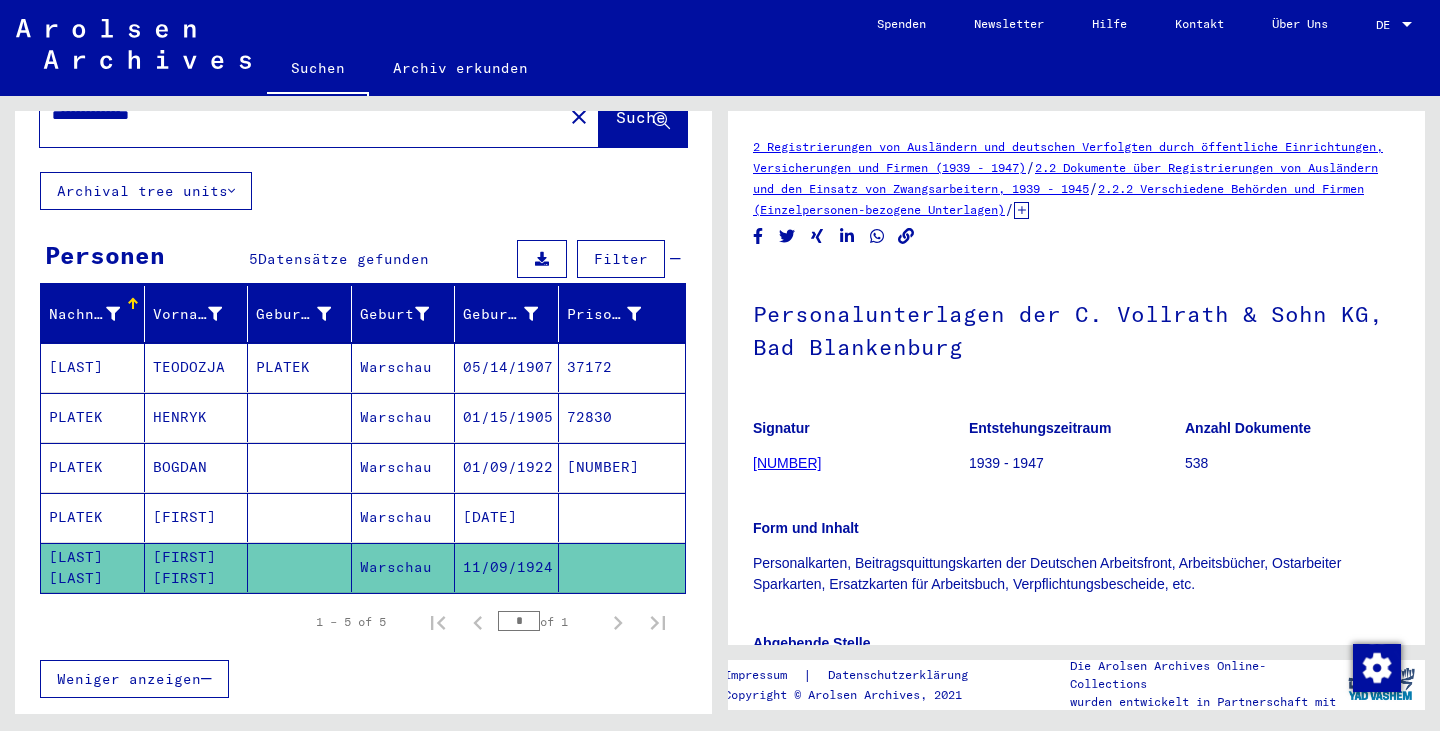 scroll, scrollTop: 0, scrollLeft: 0, axis: both 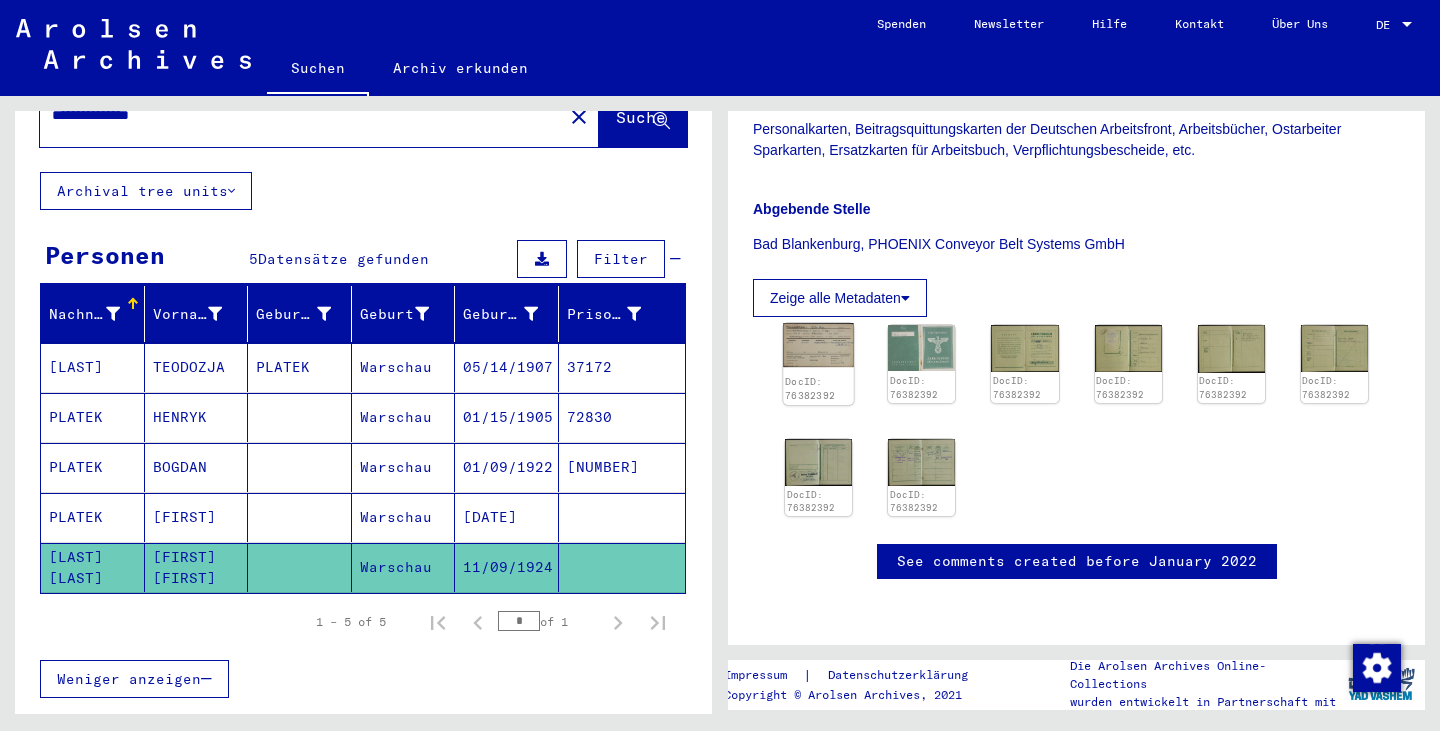 click 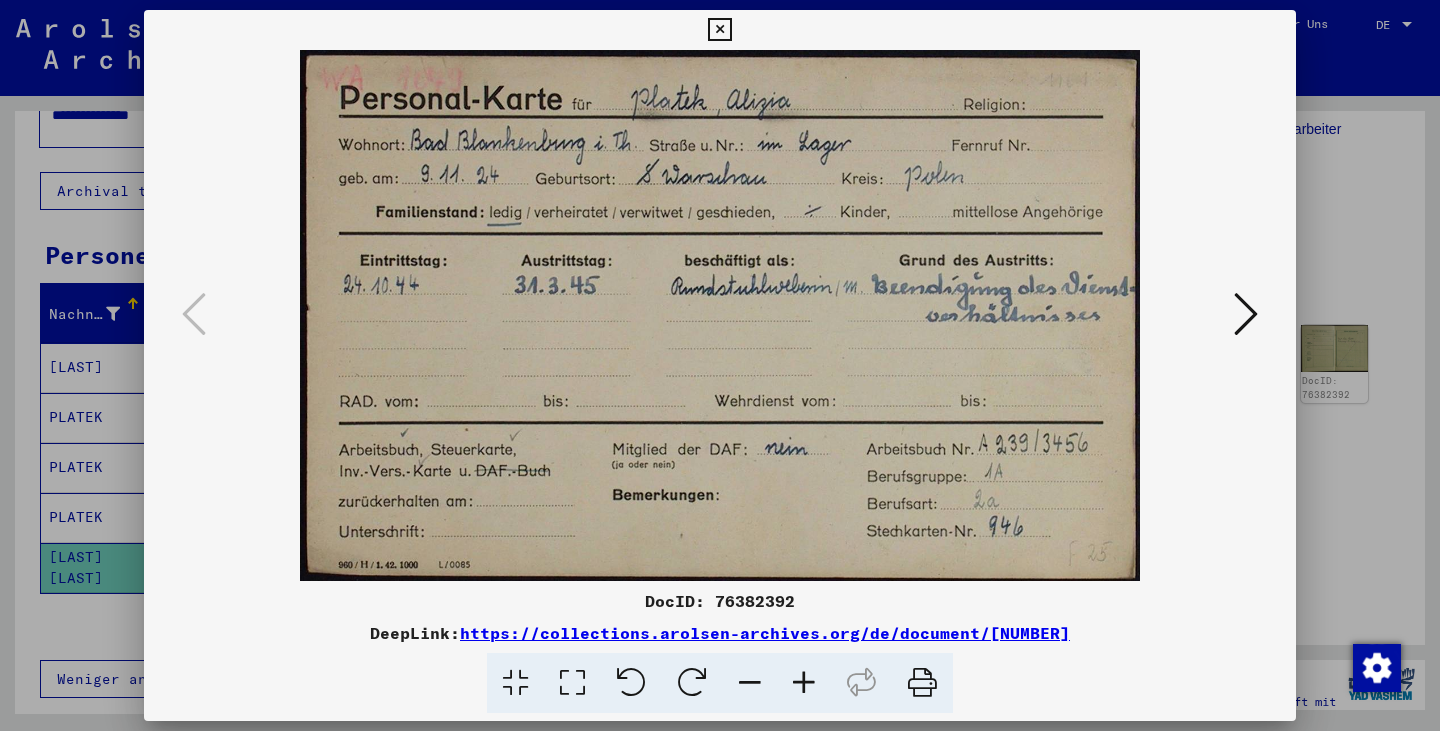 type 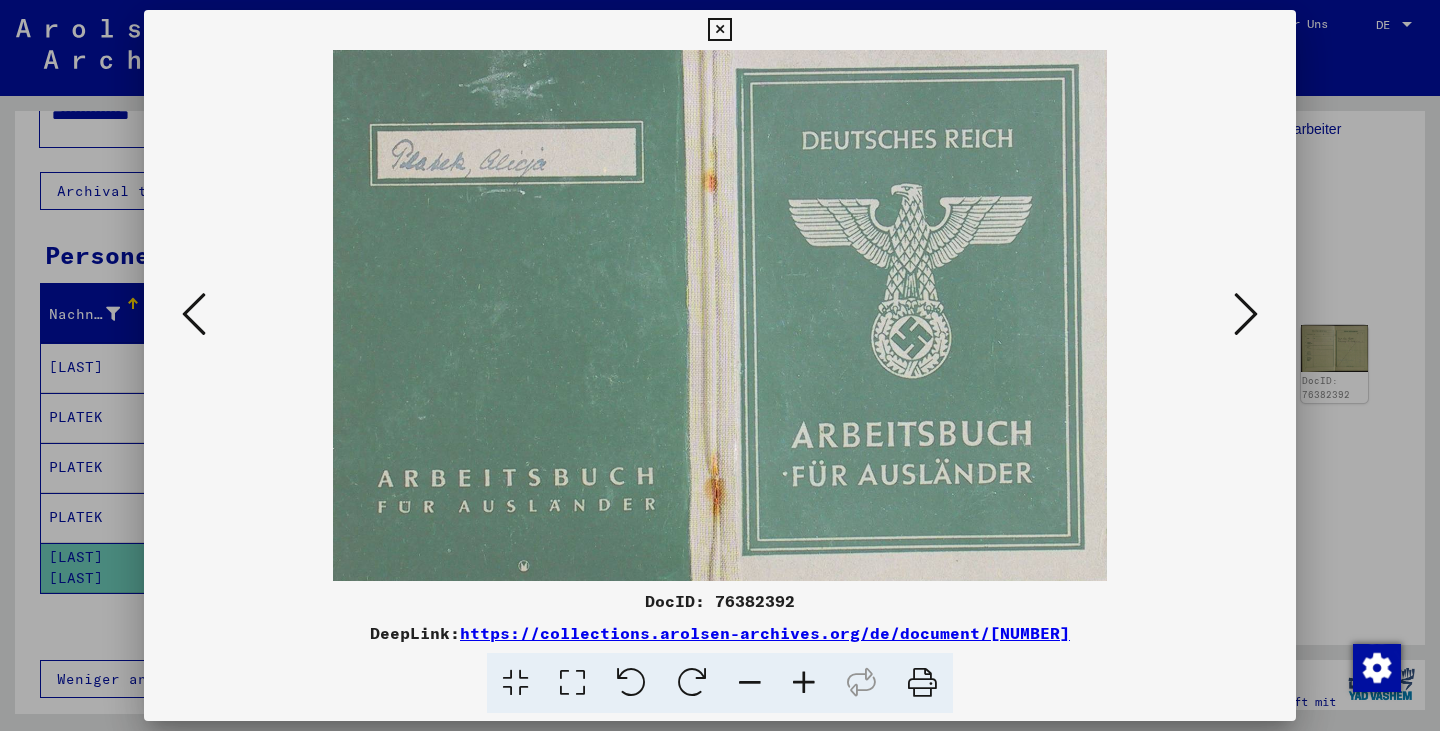click at bounding box center [1246, 314] 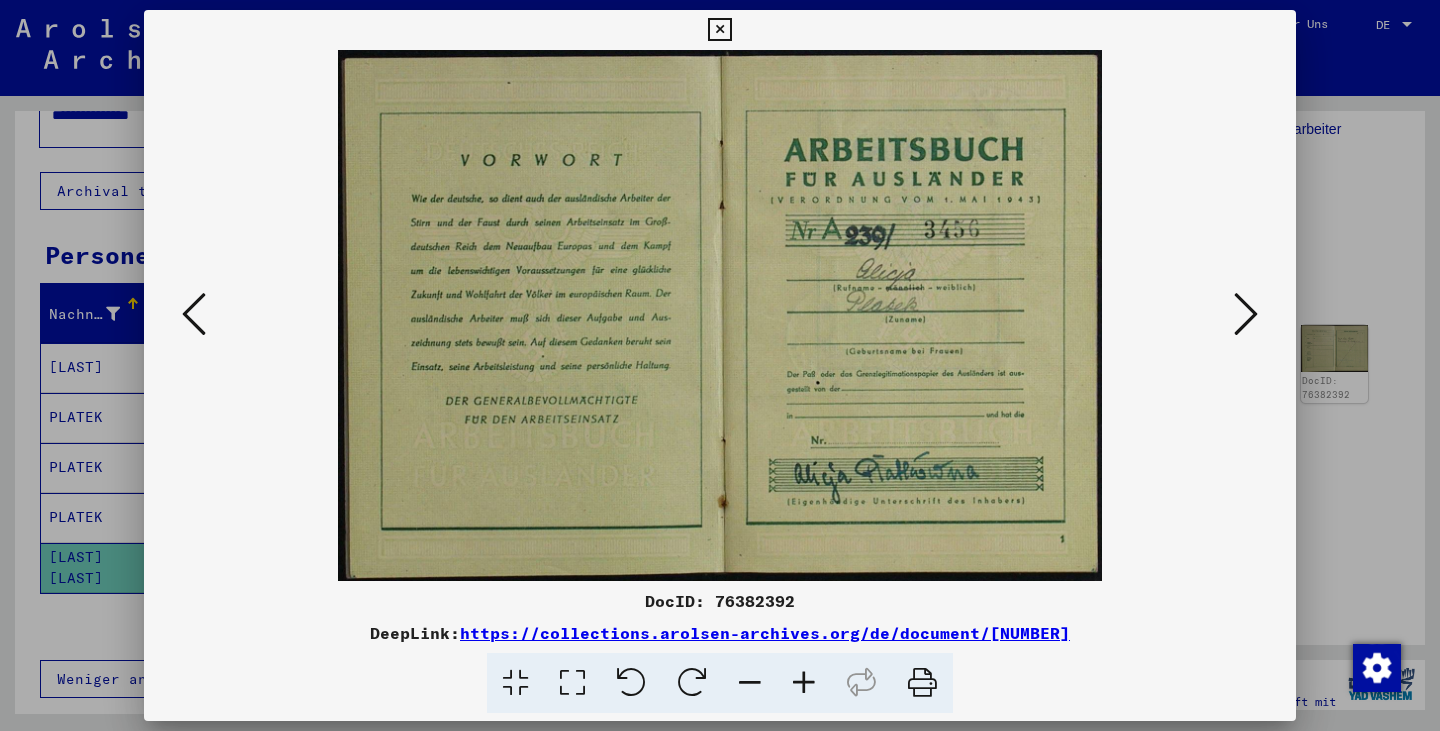 click at bounding box center [1246, 314] 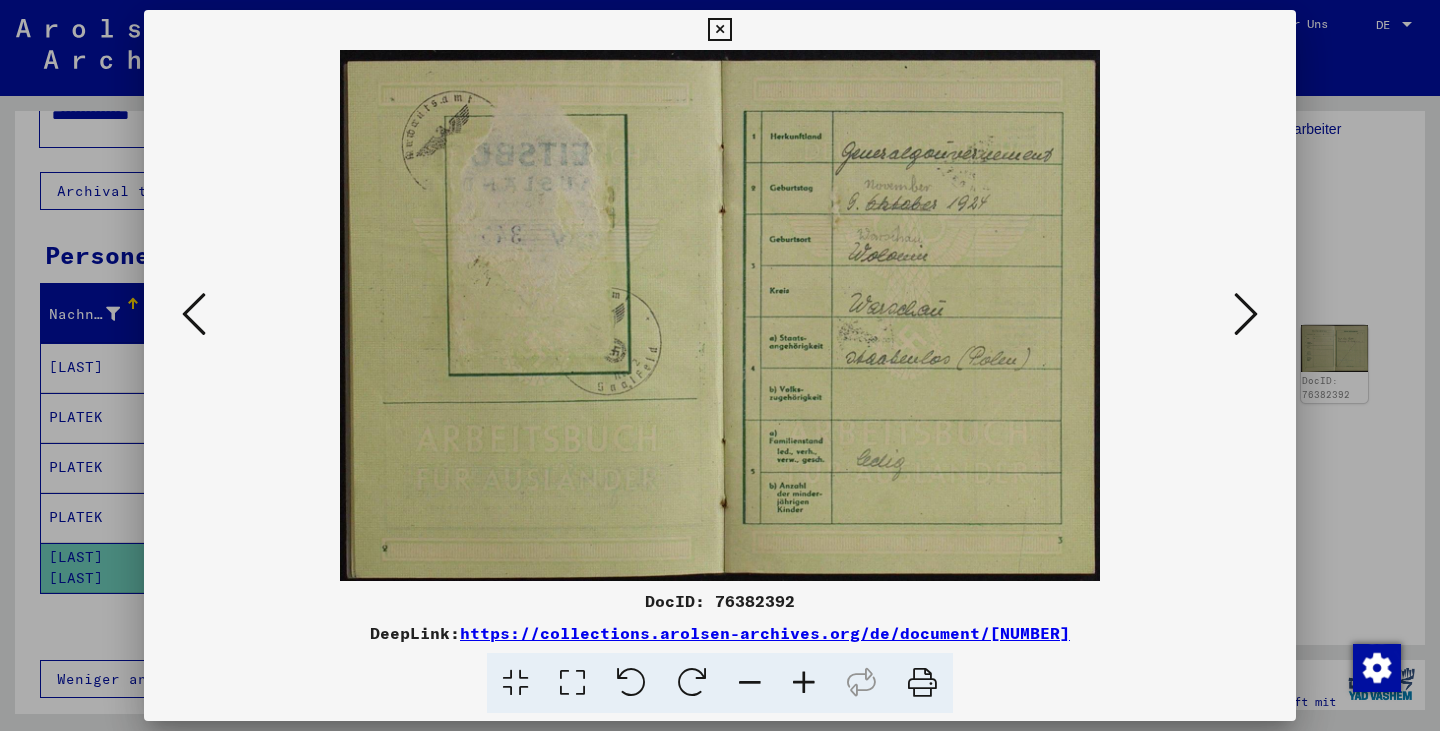 click at bounding box center (1246, 314) 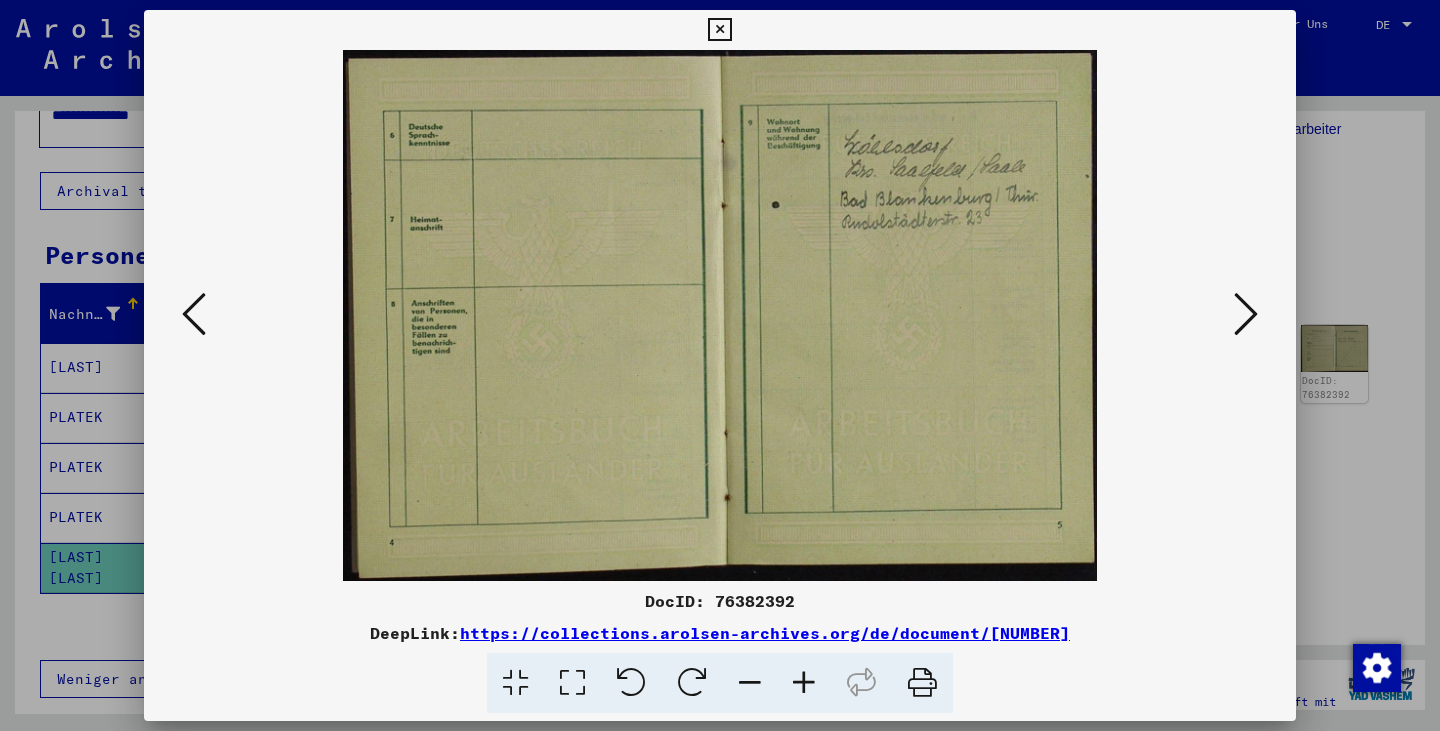 click at bounding box center (1246, 314) 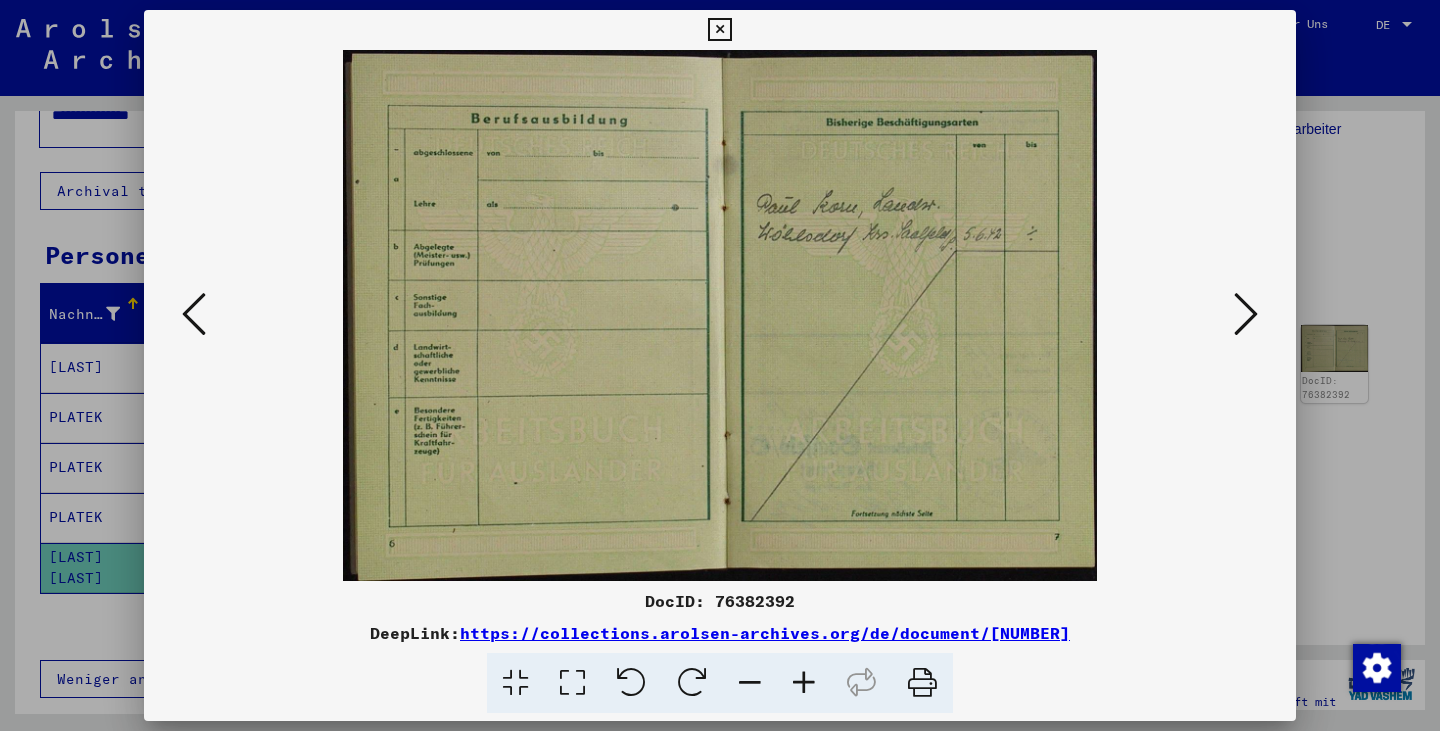 click at bounding box center [1246, 314] 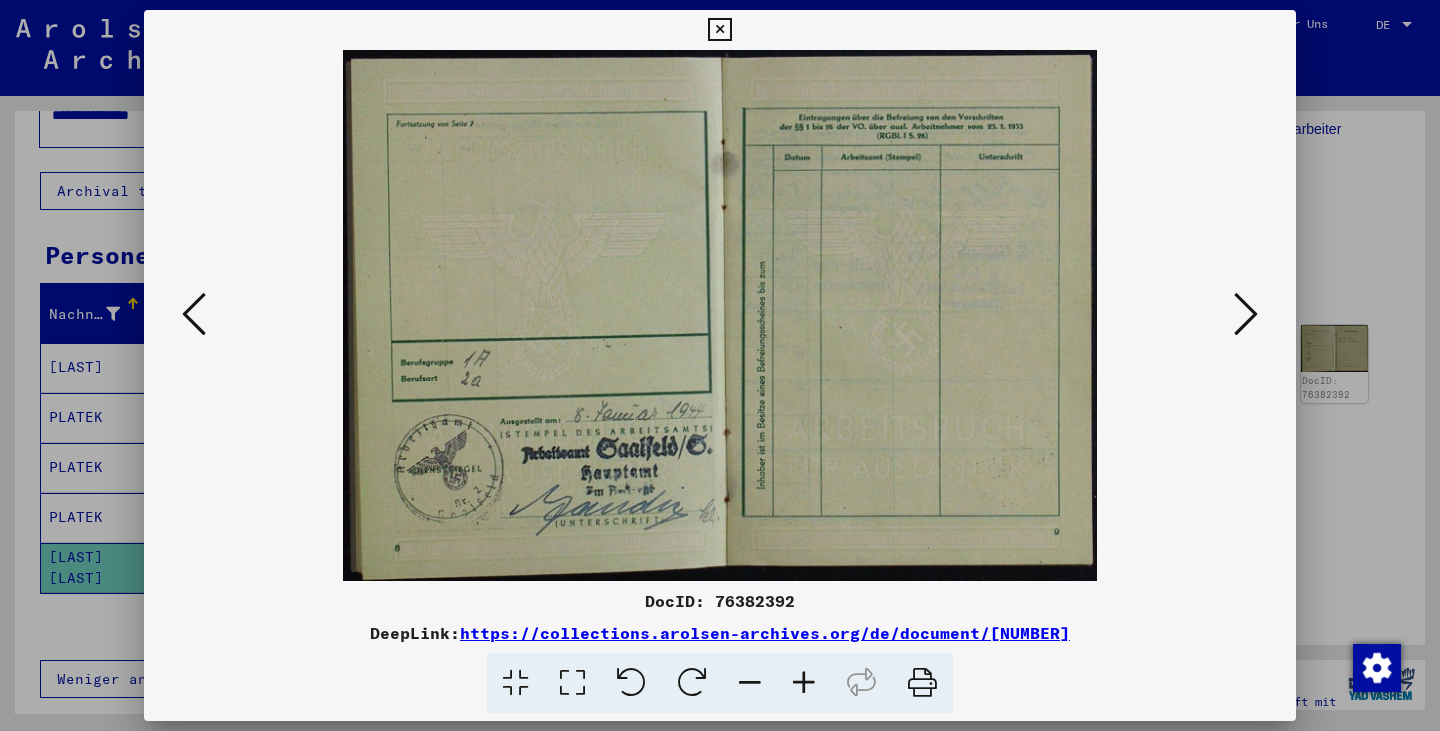 click at bounding box center [1246, 314] 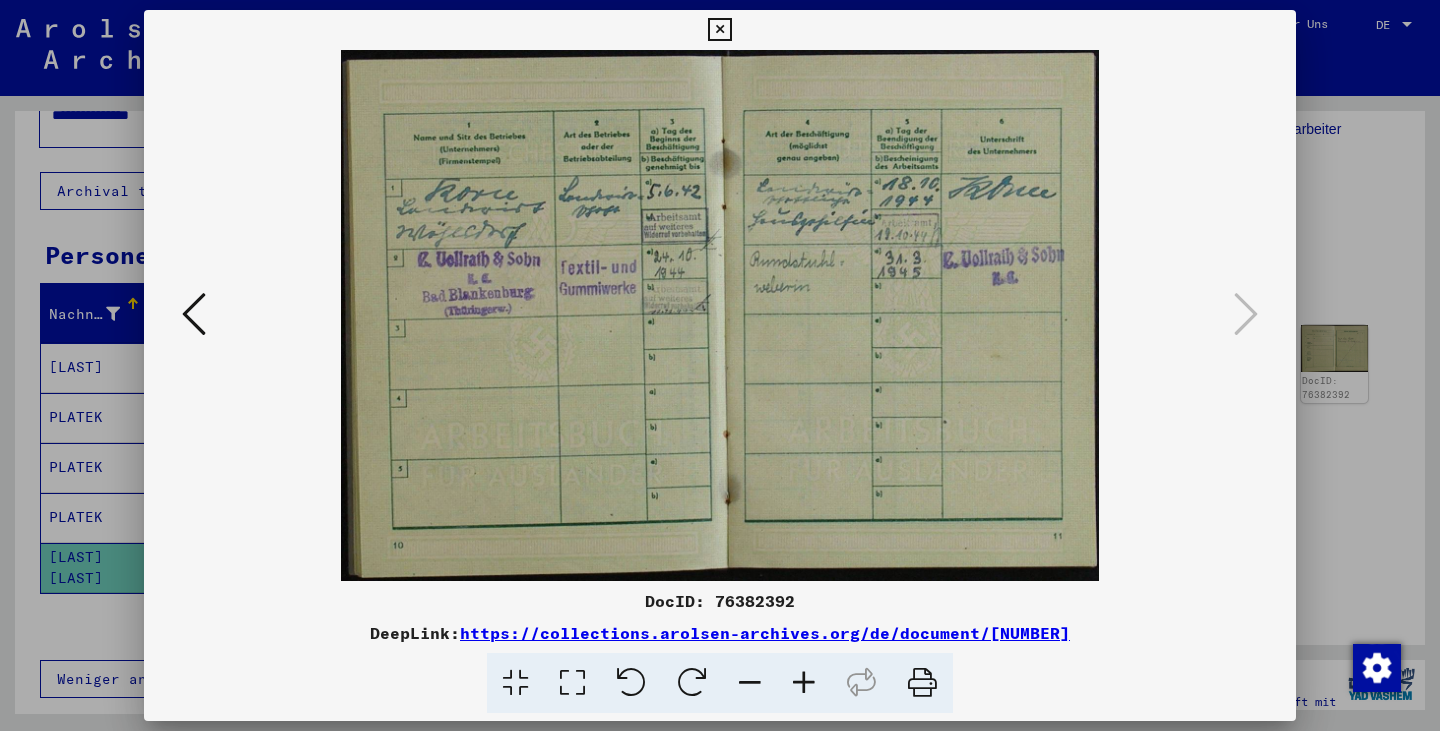 click at bounding box center (194, 314) 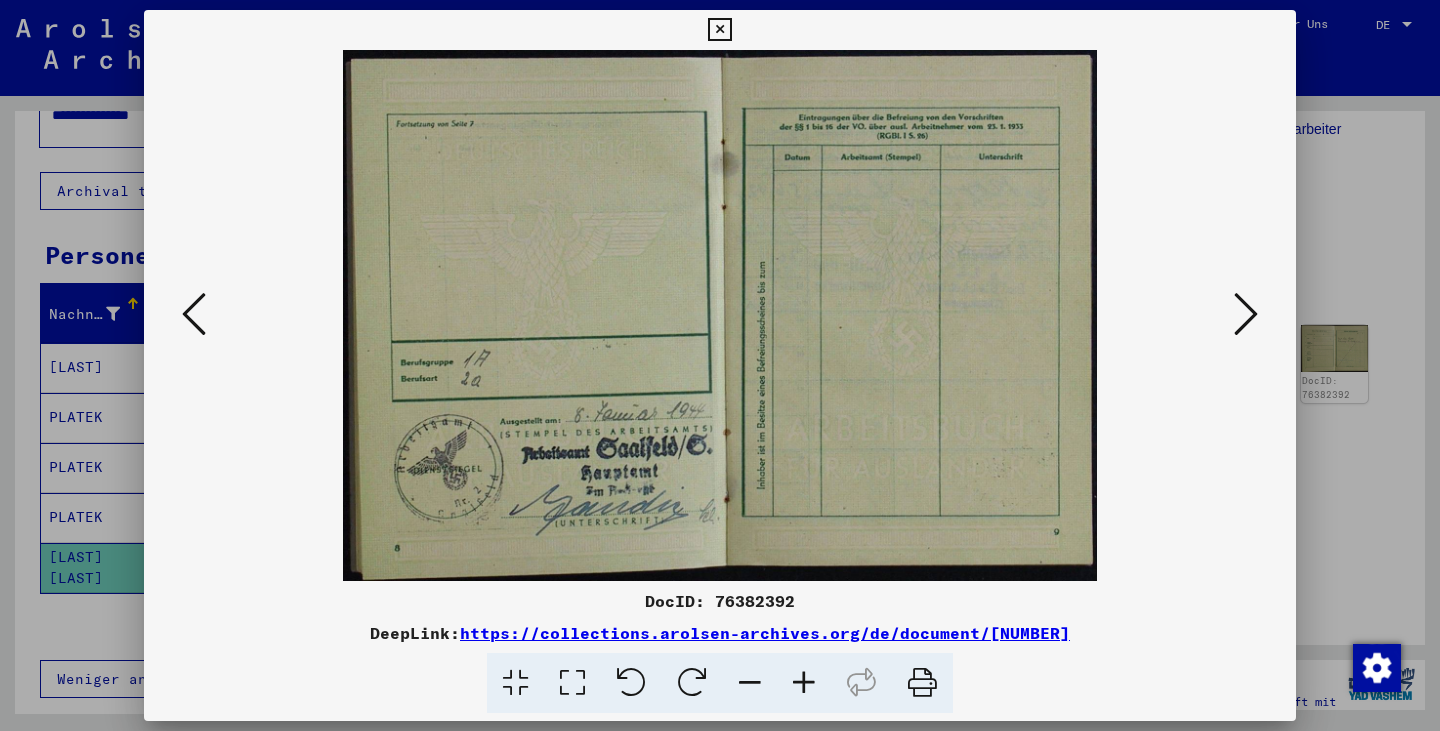 type 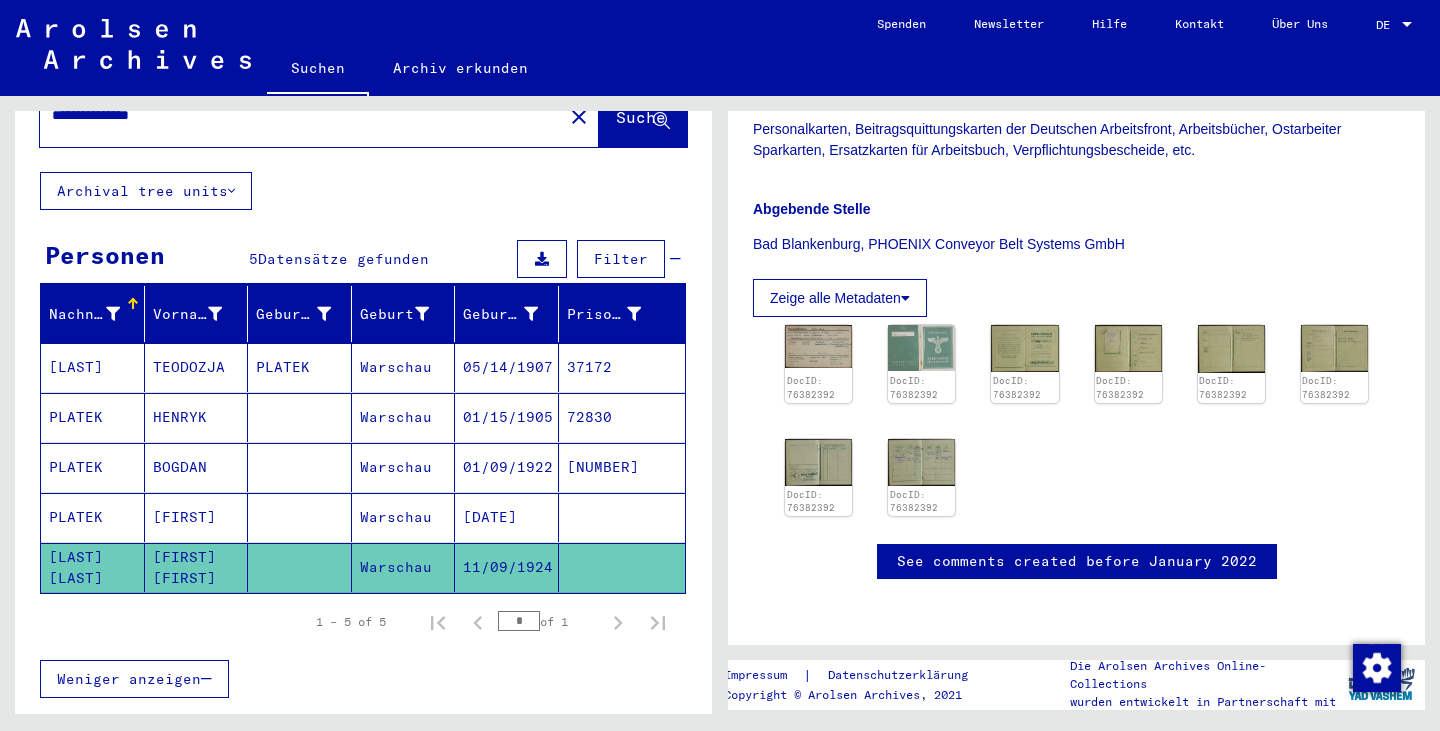 click at bounding box center (300, 467) 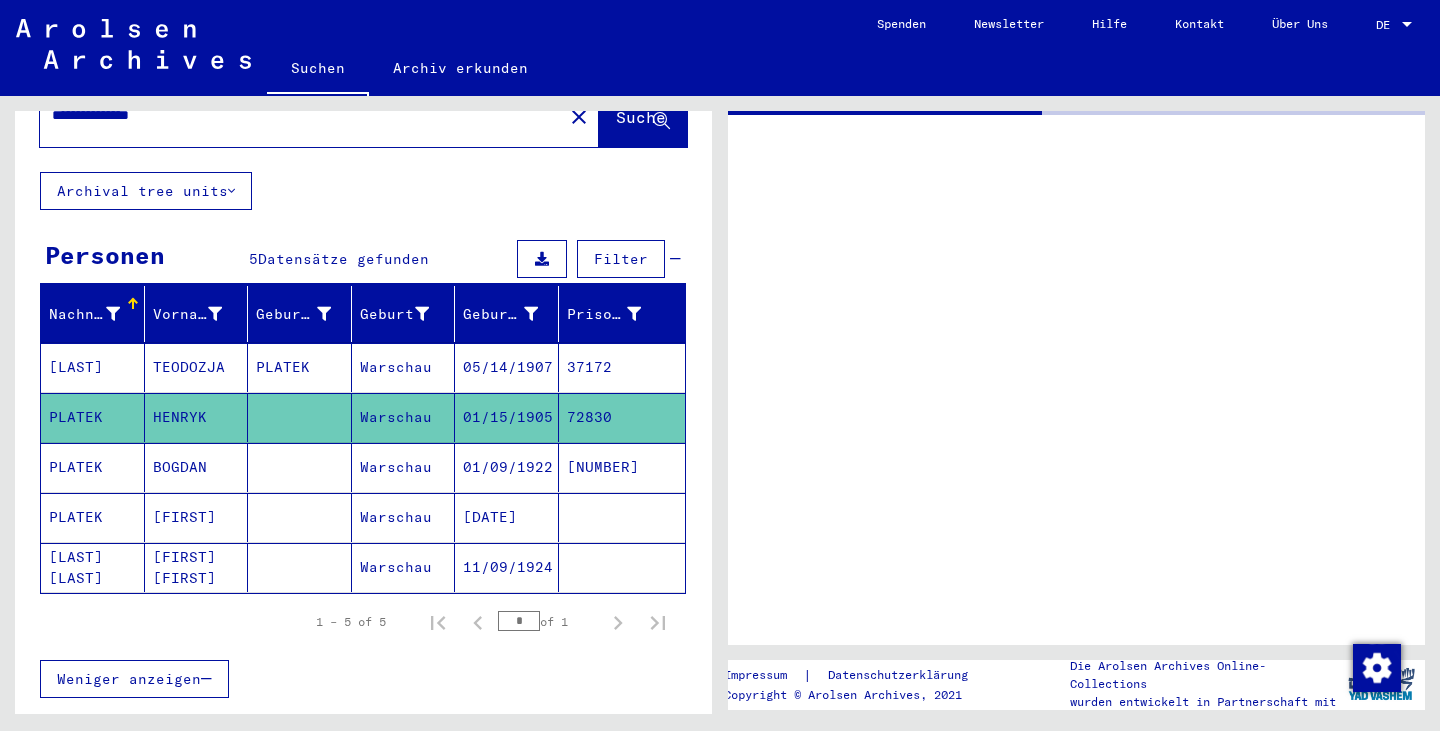 scroll, scrollTop: 0, scrollLeft: 0, axis: both 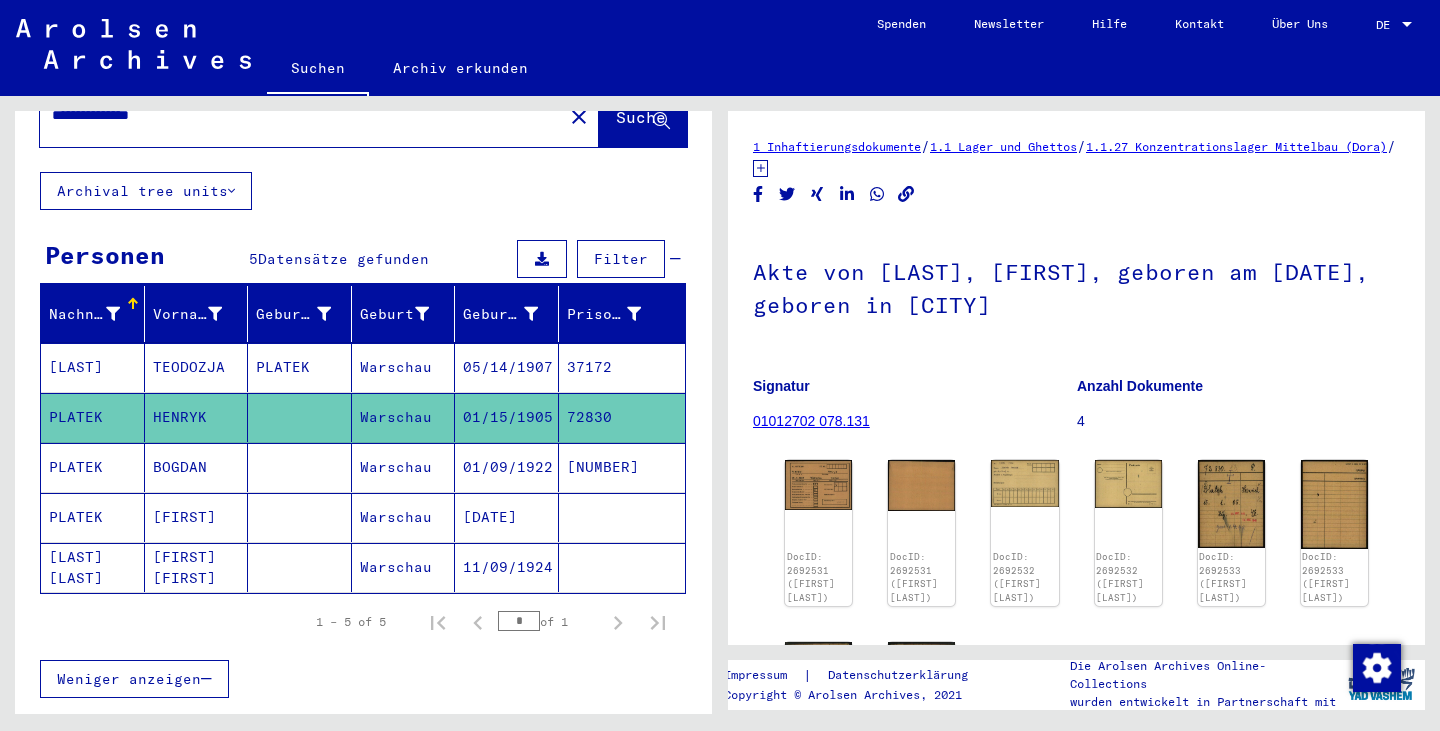 click at bounding box center [300, 567] 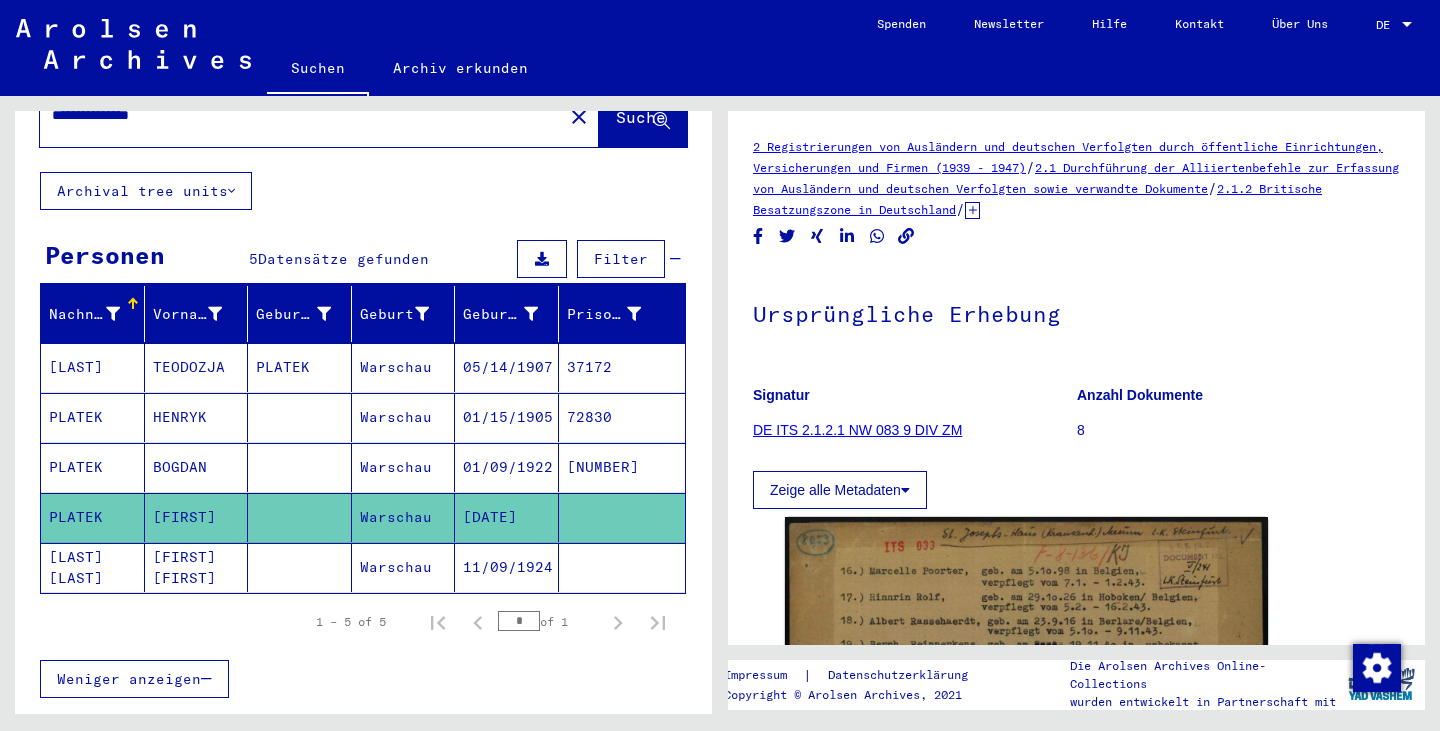 scroll, scrollTop: 0, scrollLeft: 0, axis: both 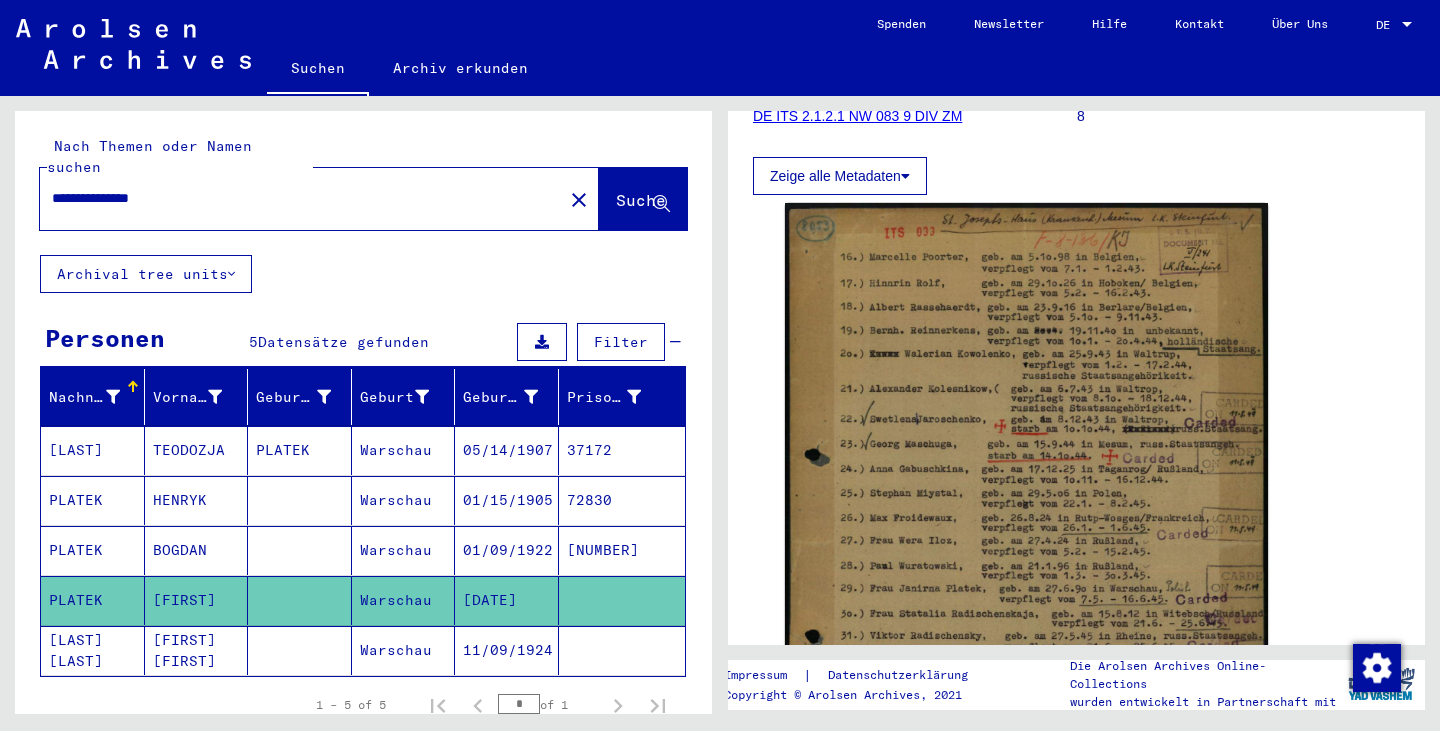 click on "**********" at bounding box center [301, 198] 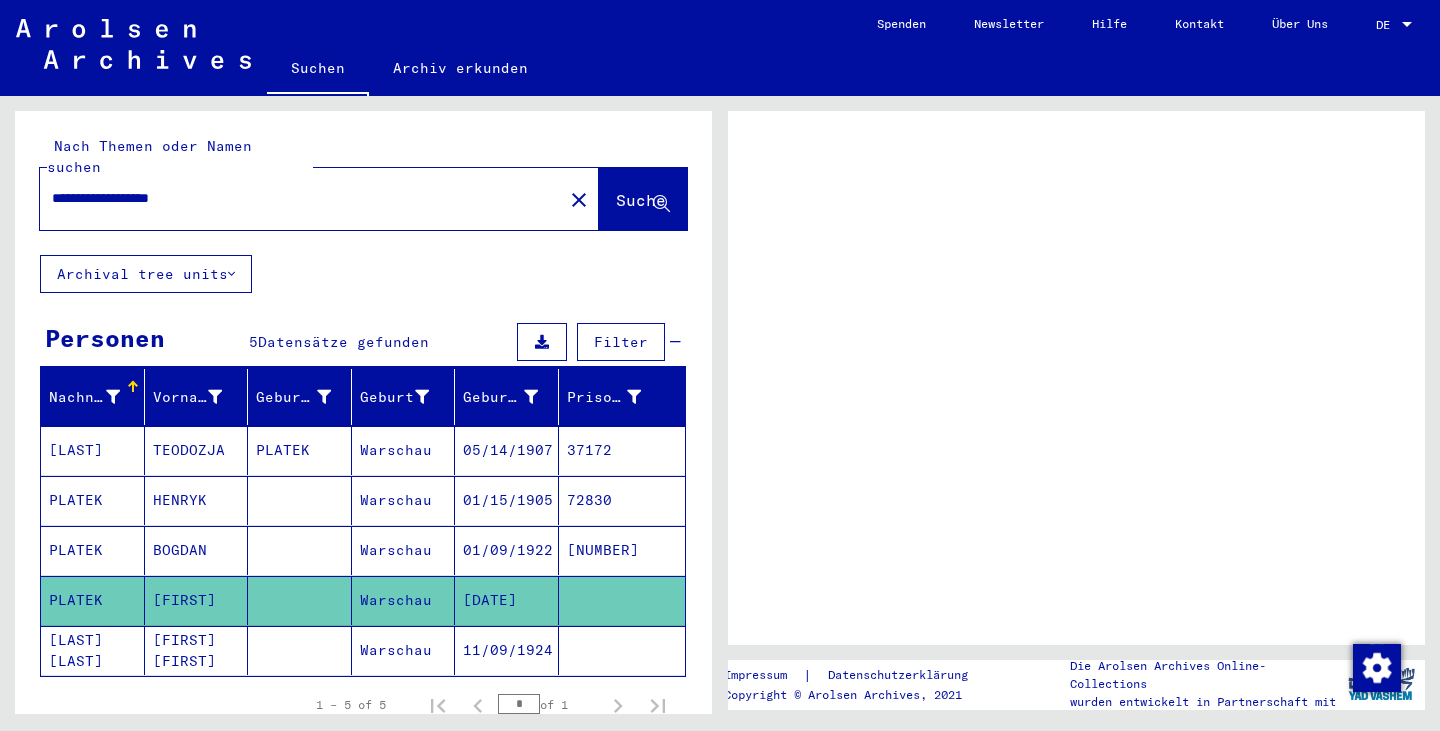 scroll, scrollTop: 0, scrollLeft: 0, axis: both 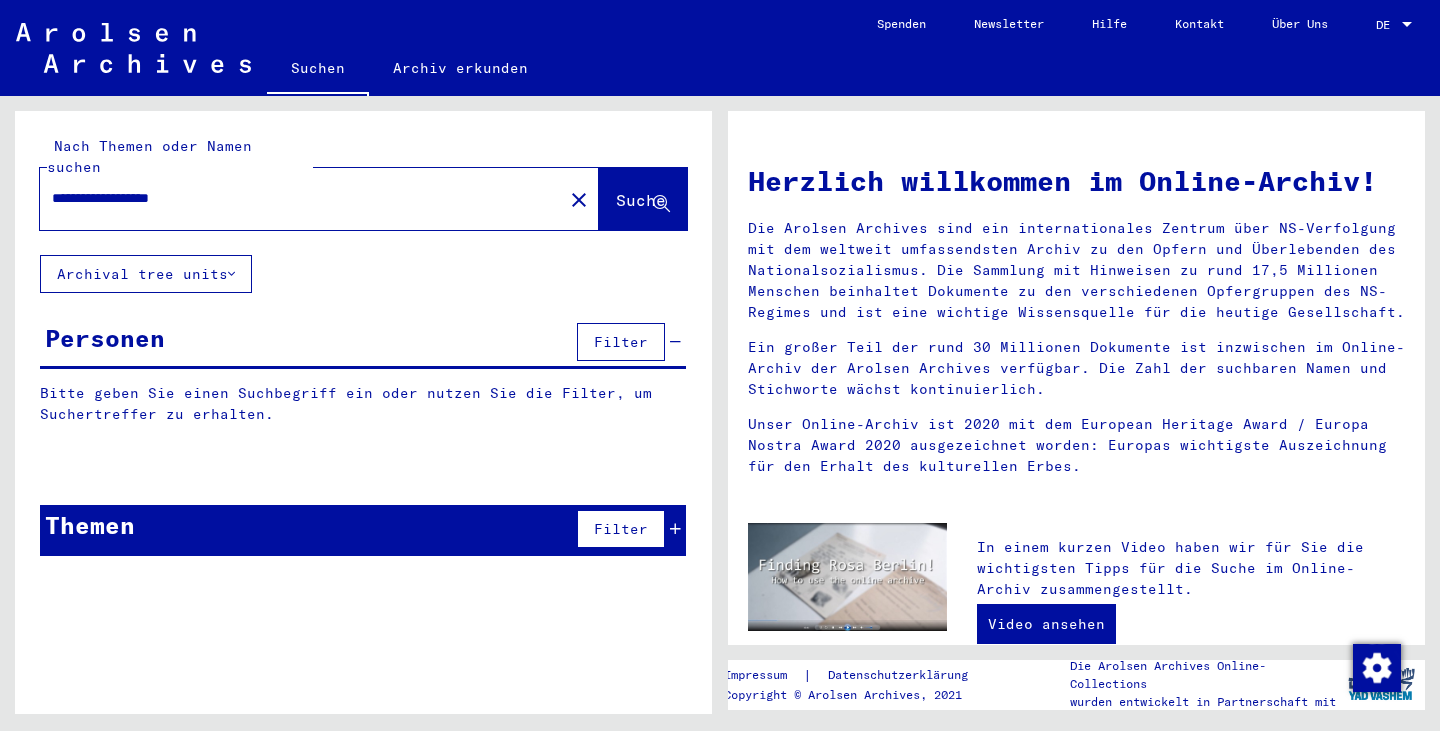 click on "**********" at bounding box center (295, 198) 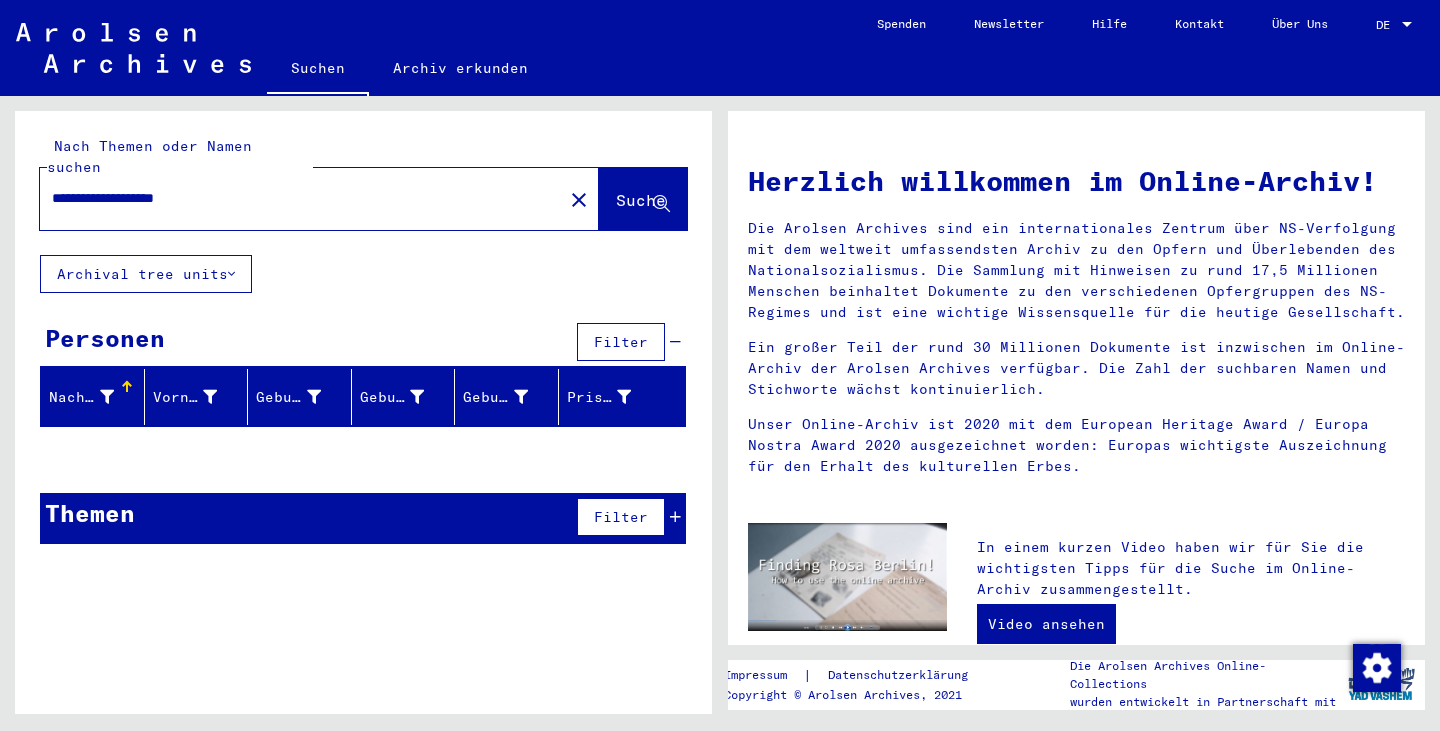 click on "**********" at bounding box center (295, 198) 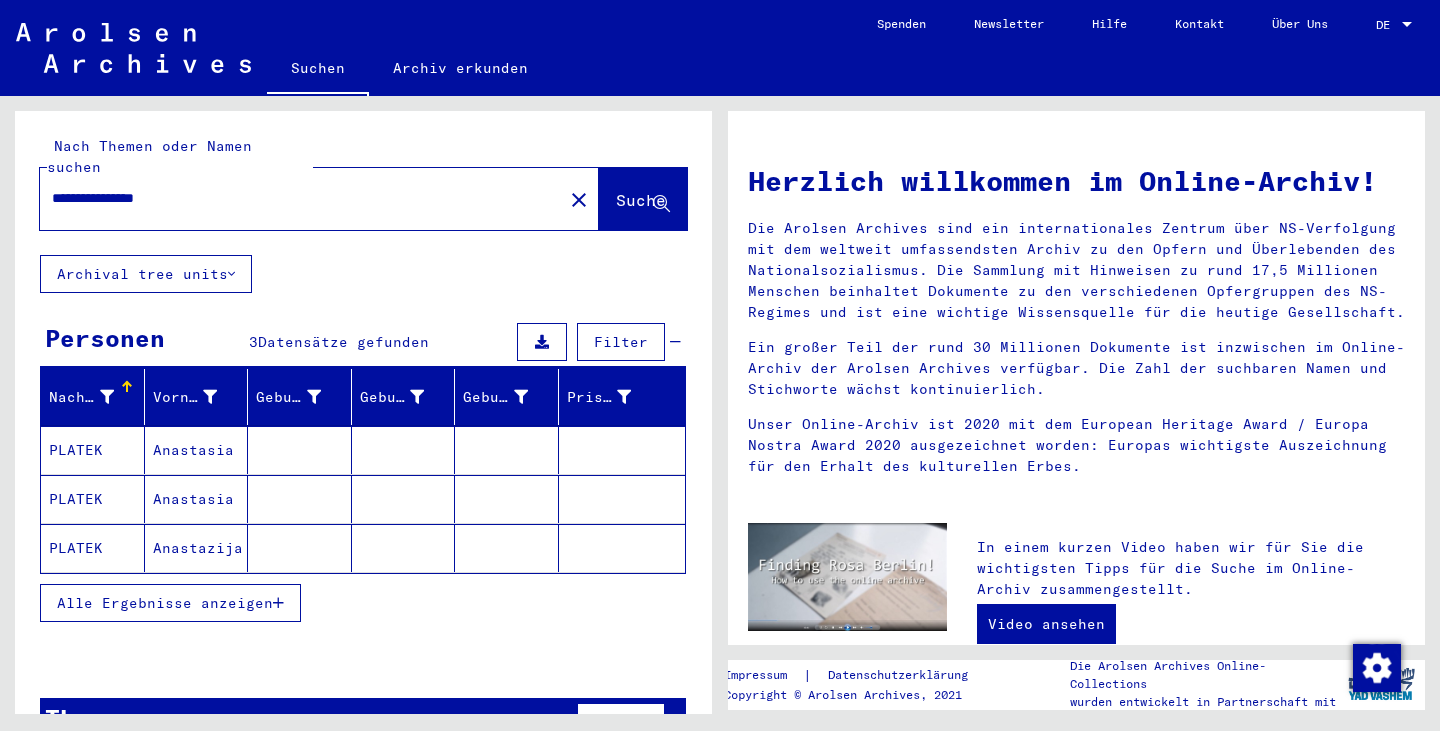 click on "Anastazija" 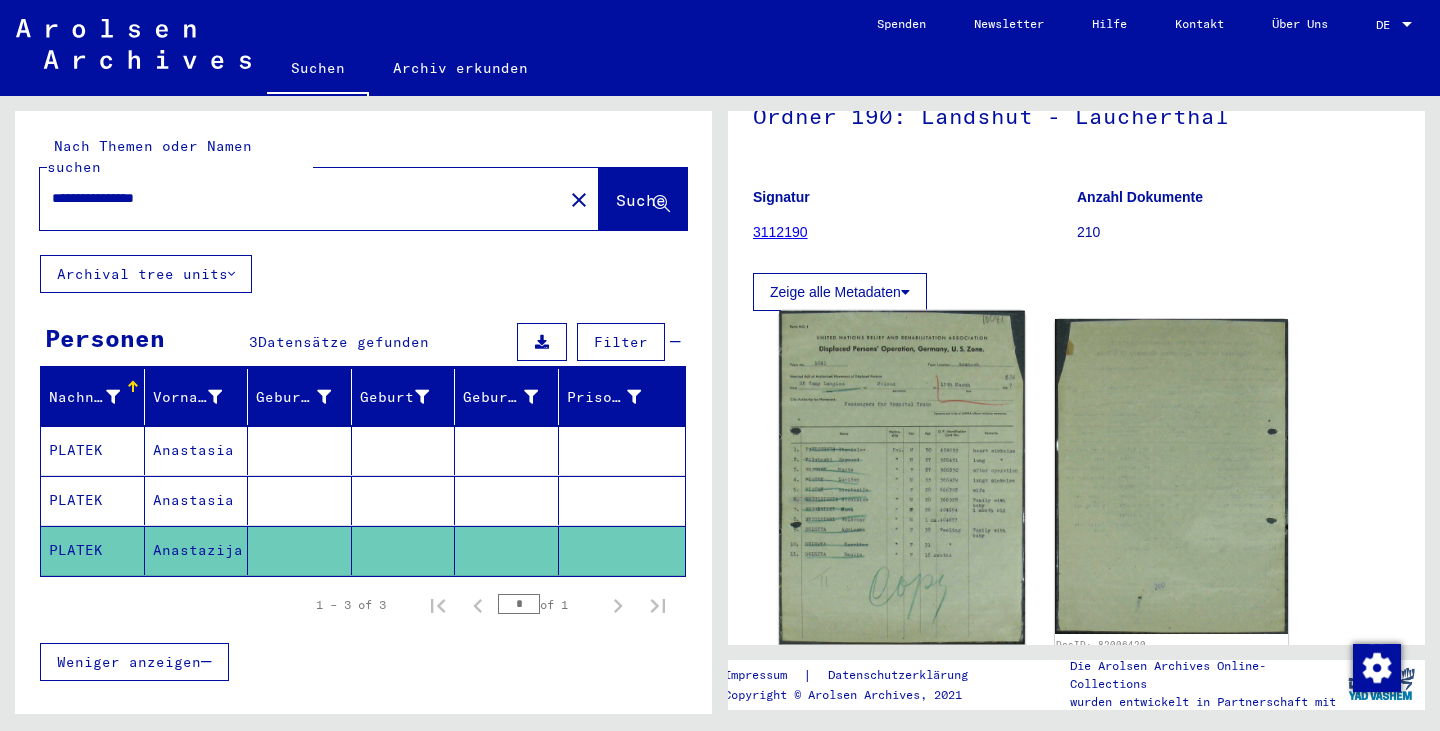 scroll, scrollTop: 277, scrollLeft: 0, axis: vertical 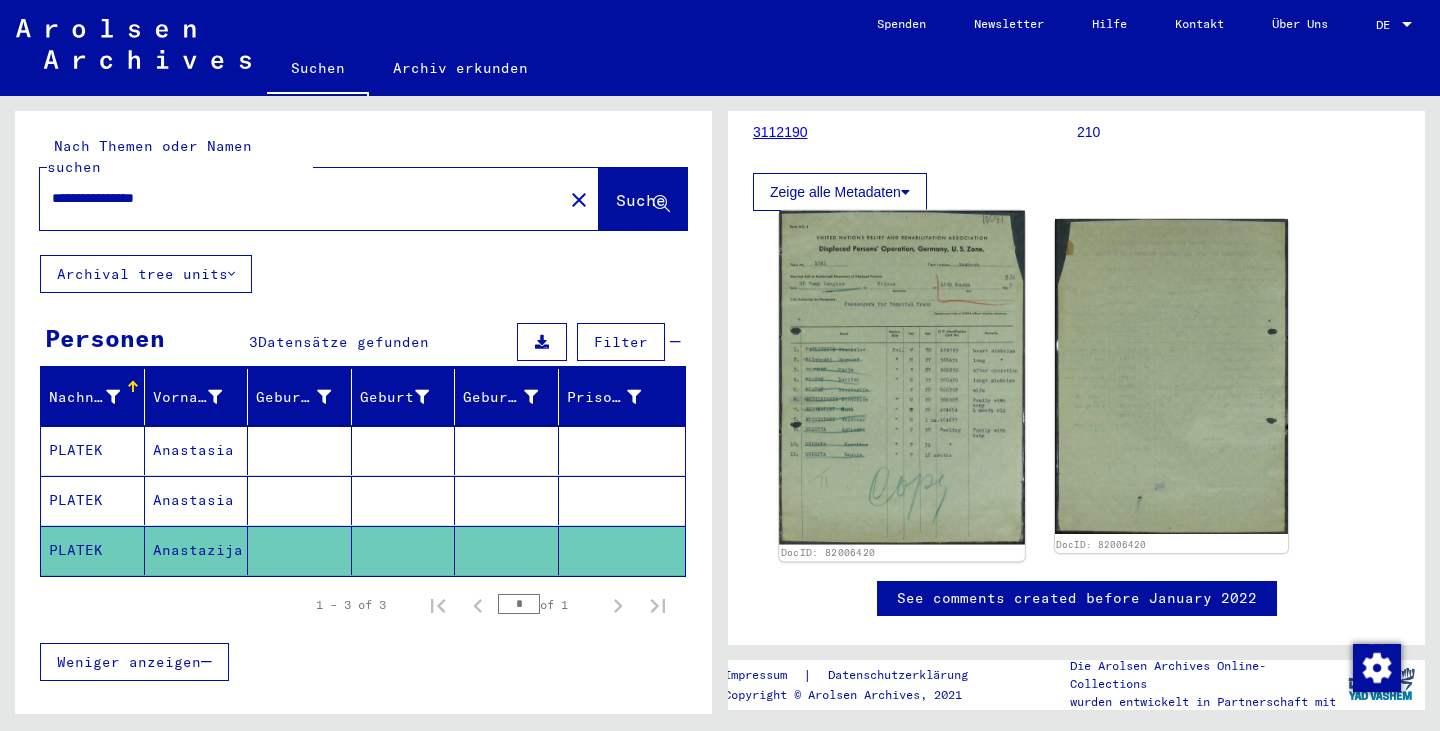 click 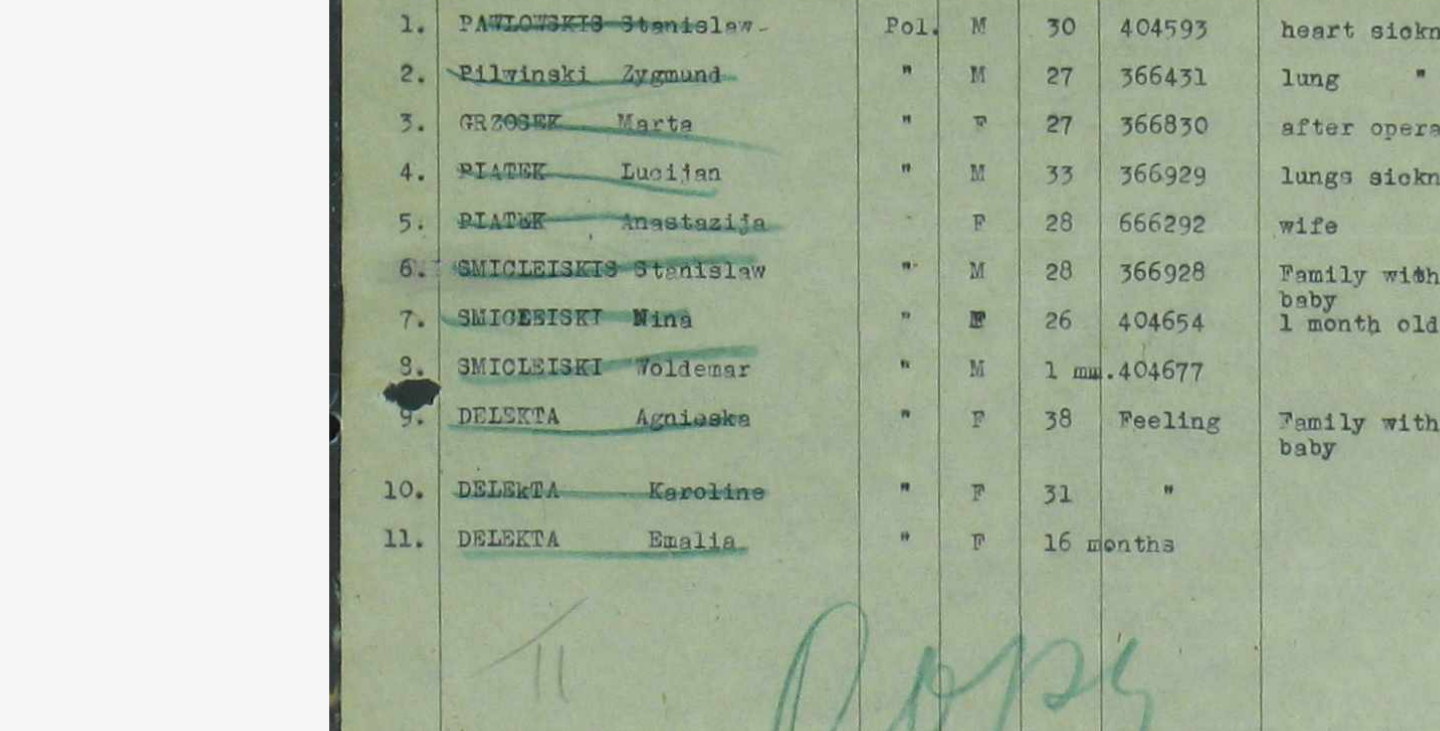 drag, startPoint x: 629, startPoint y: 352, endPoint x: 591, endPoint y: 381, distance: 47.801674 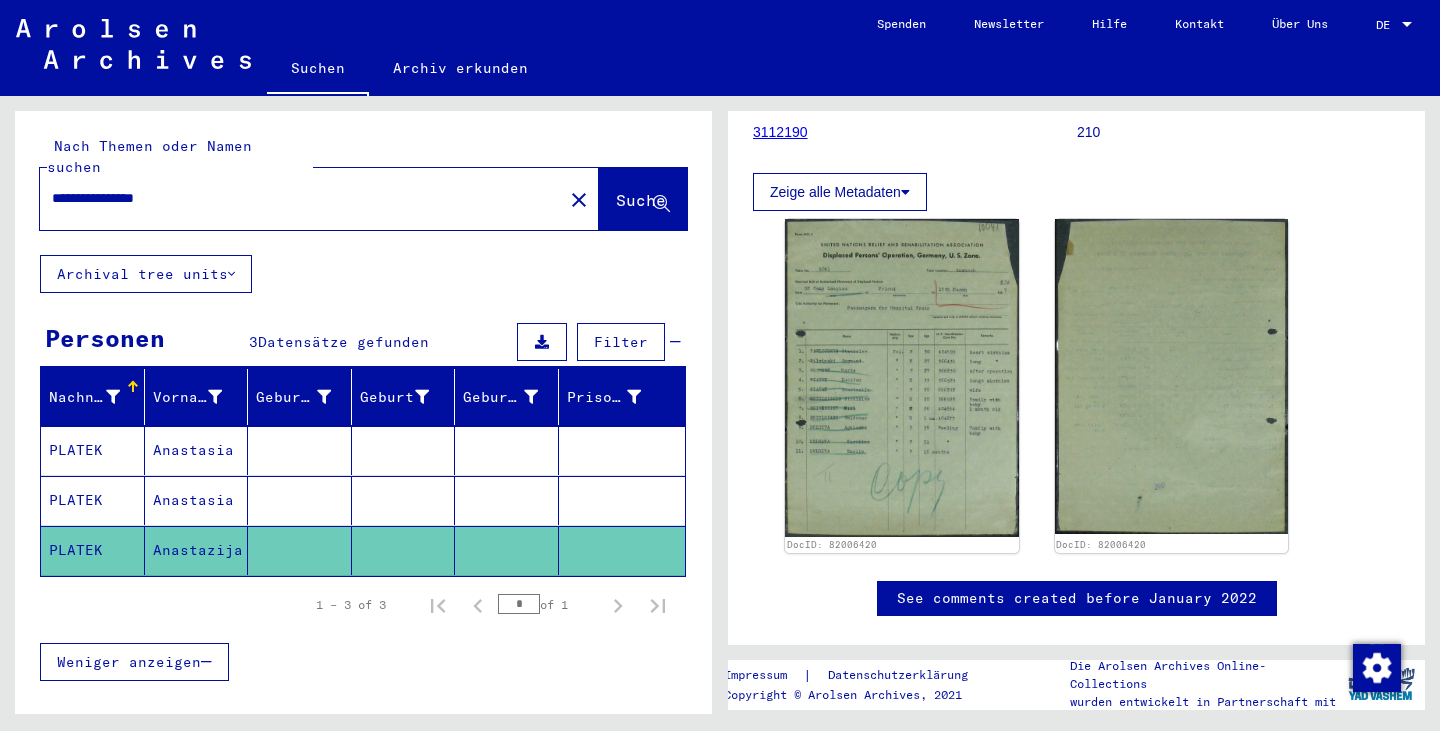 click at bounding box center (300, 550) 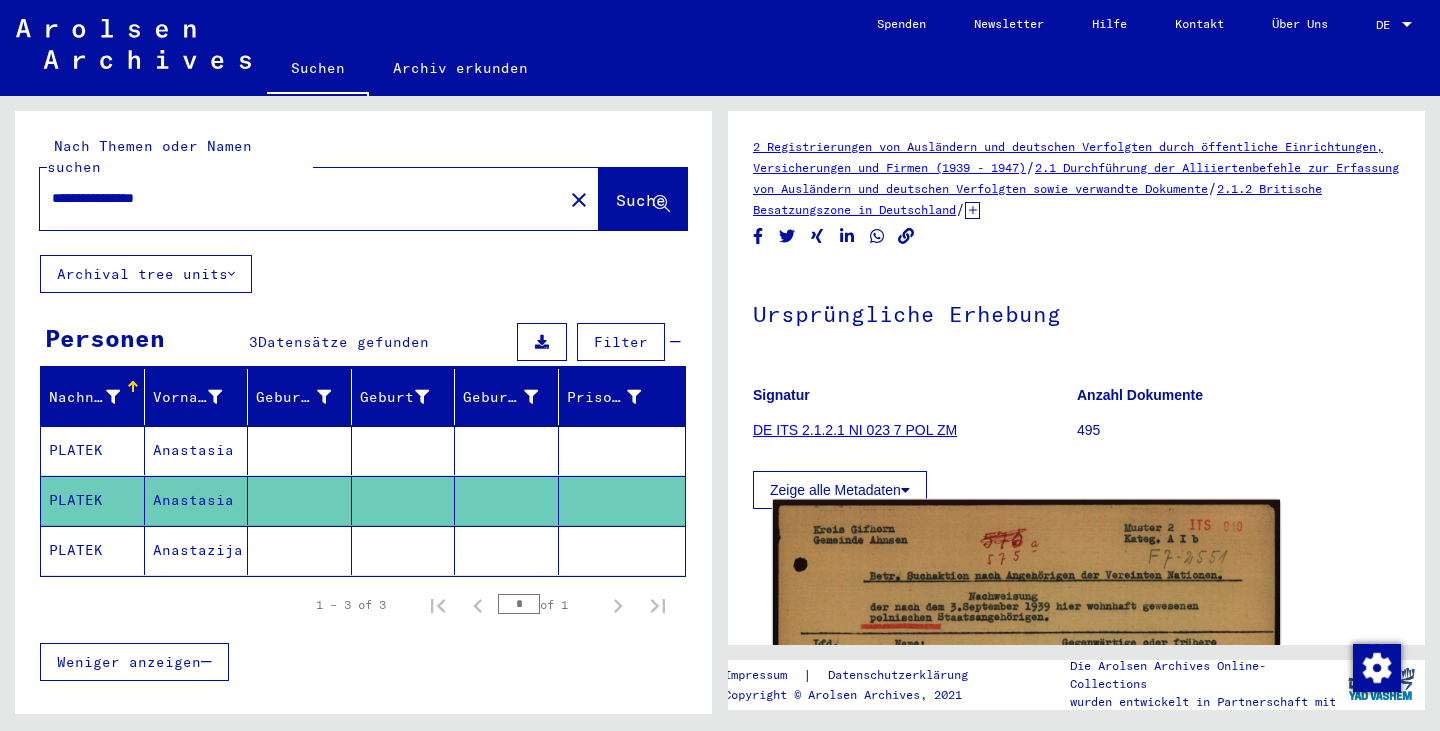 scroll, scrollTop: 80, scrollLeft: 0, axis: vertical 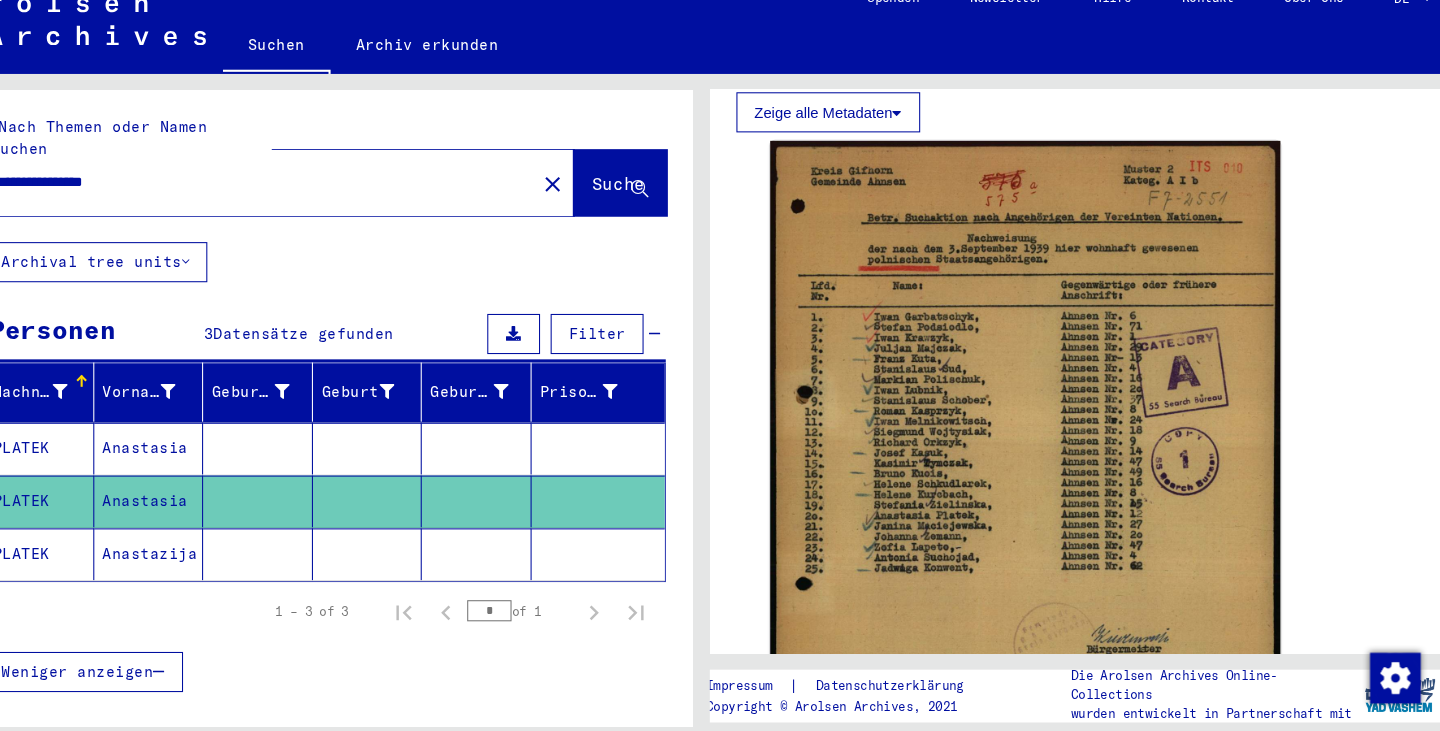 click at bounding box center (507, 500) 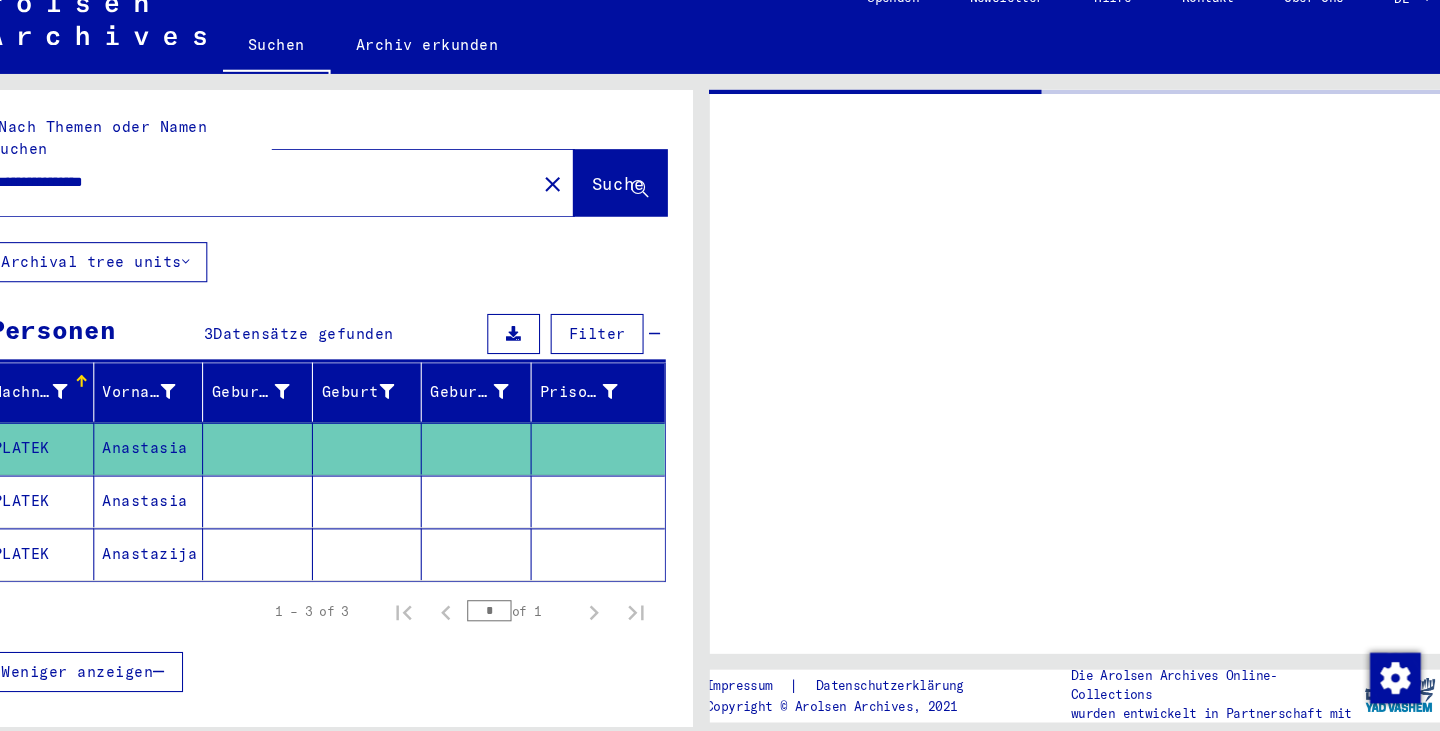 scroll, scrollTop: 0, scrollLeft: 0, axis: both 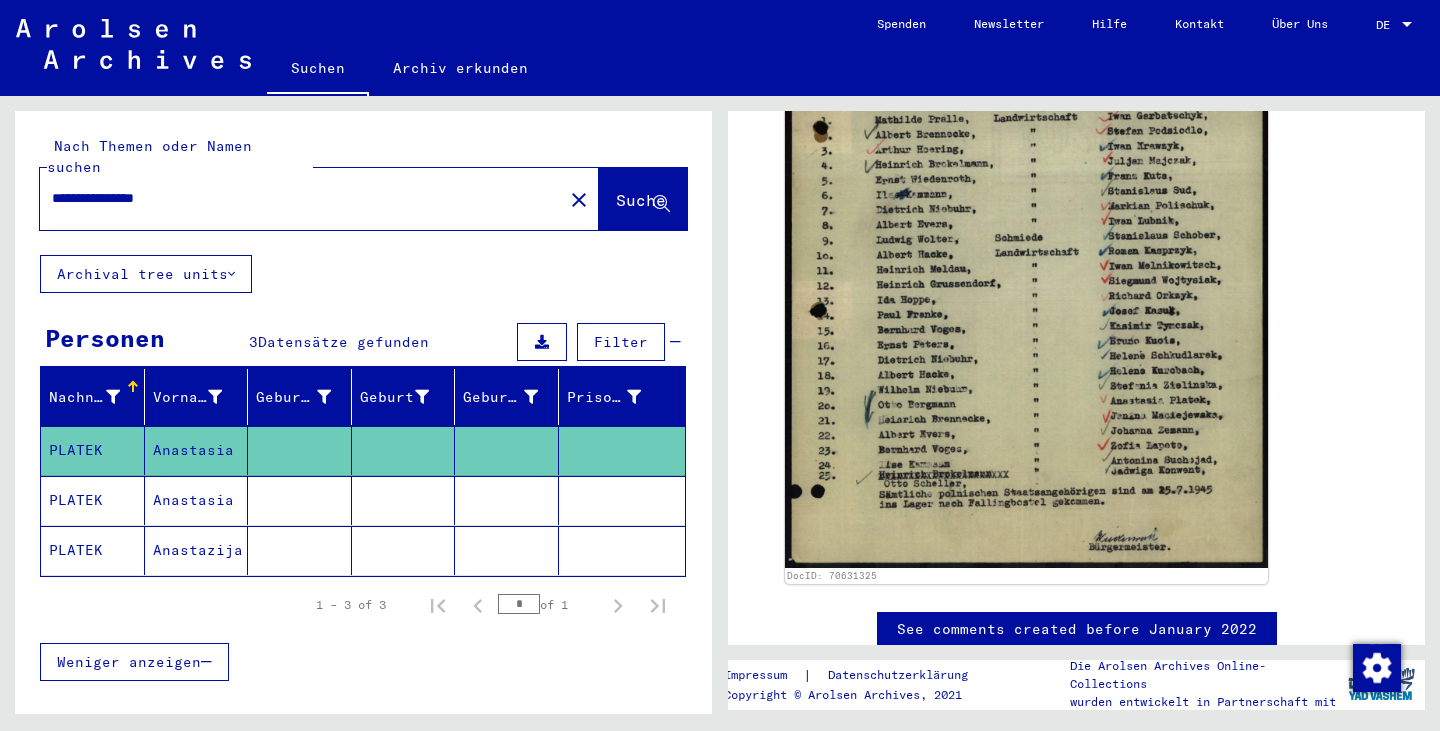 click on "**********" at bounding box center (301, 198) 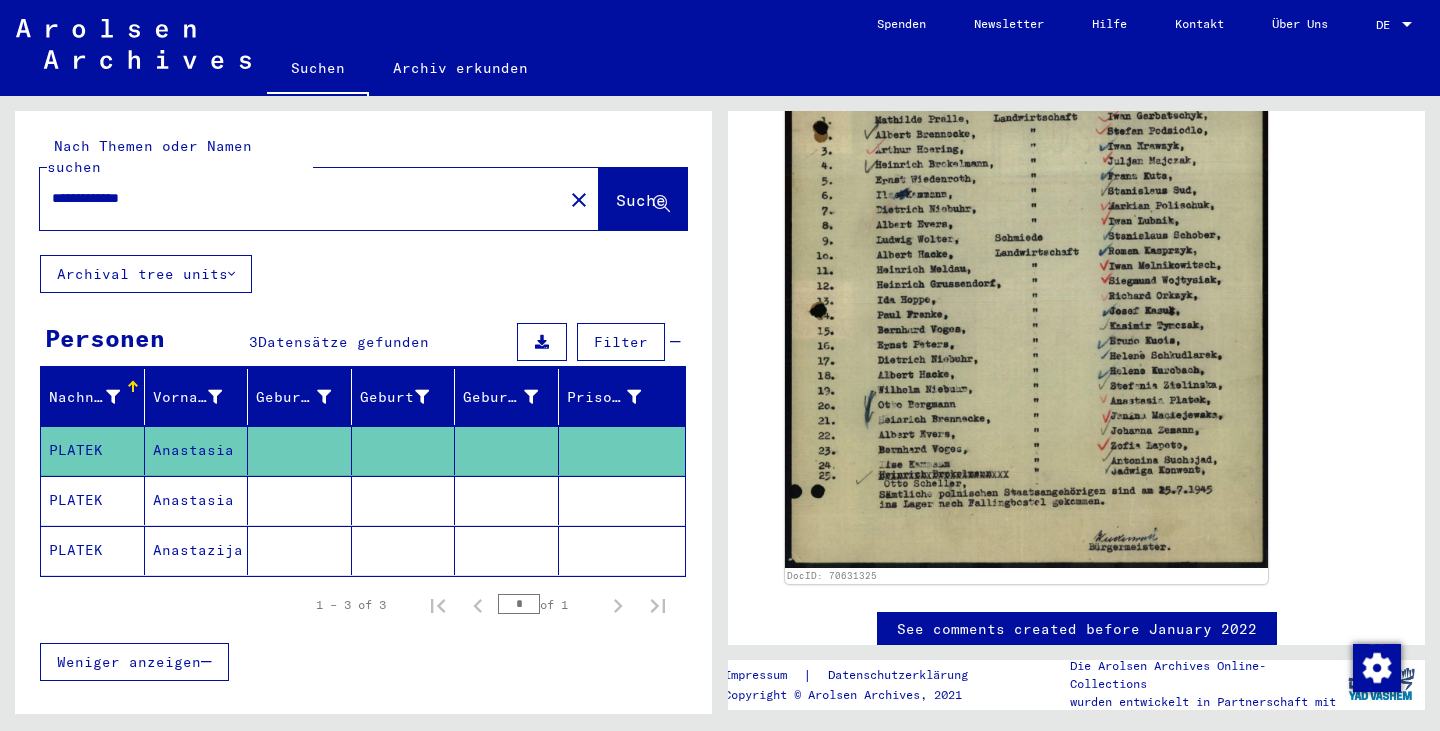 scroll, scrollTop: 0, scrollLeft: 0, axis: both 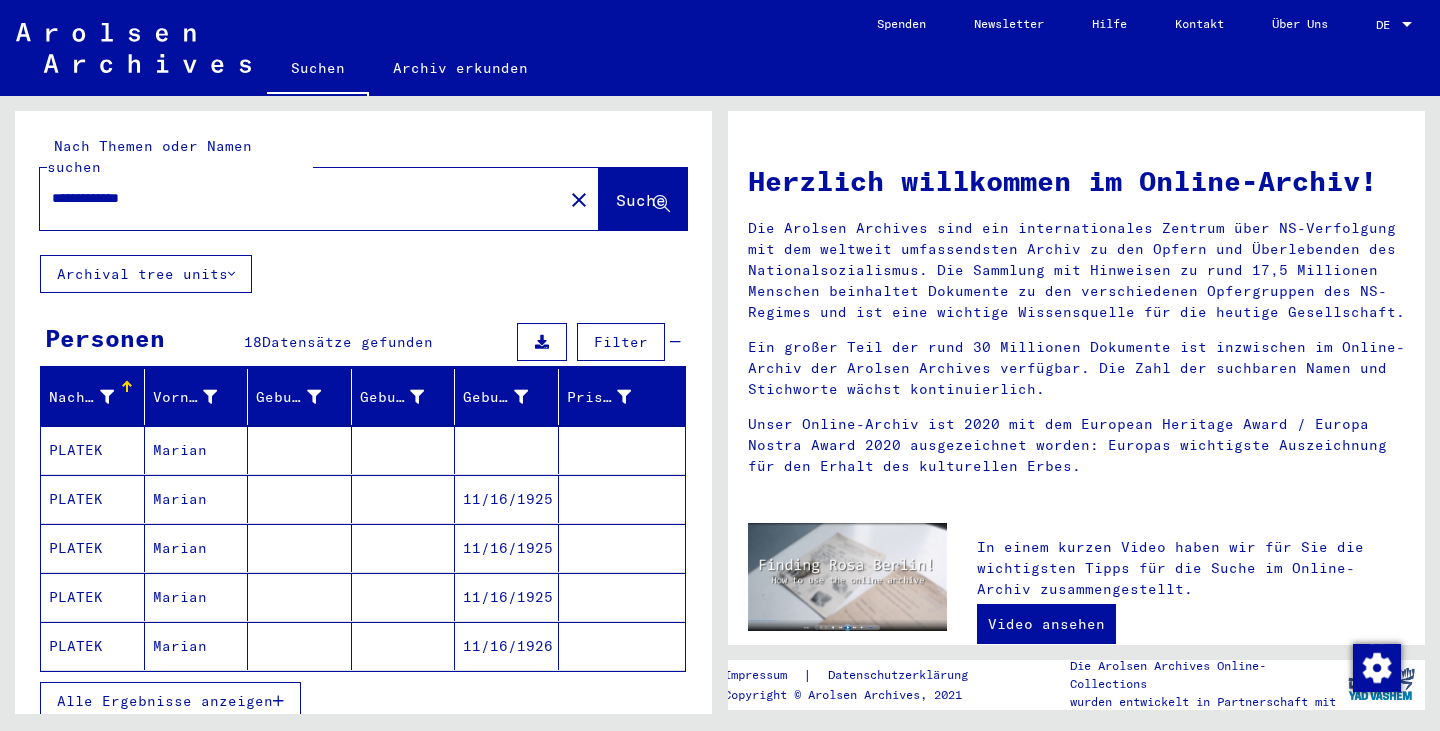 click on "Alle Ergebnisse anzeigen" at bounding box center (363, 701) 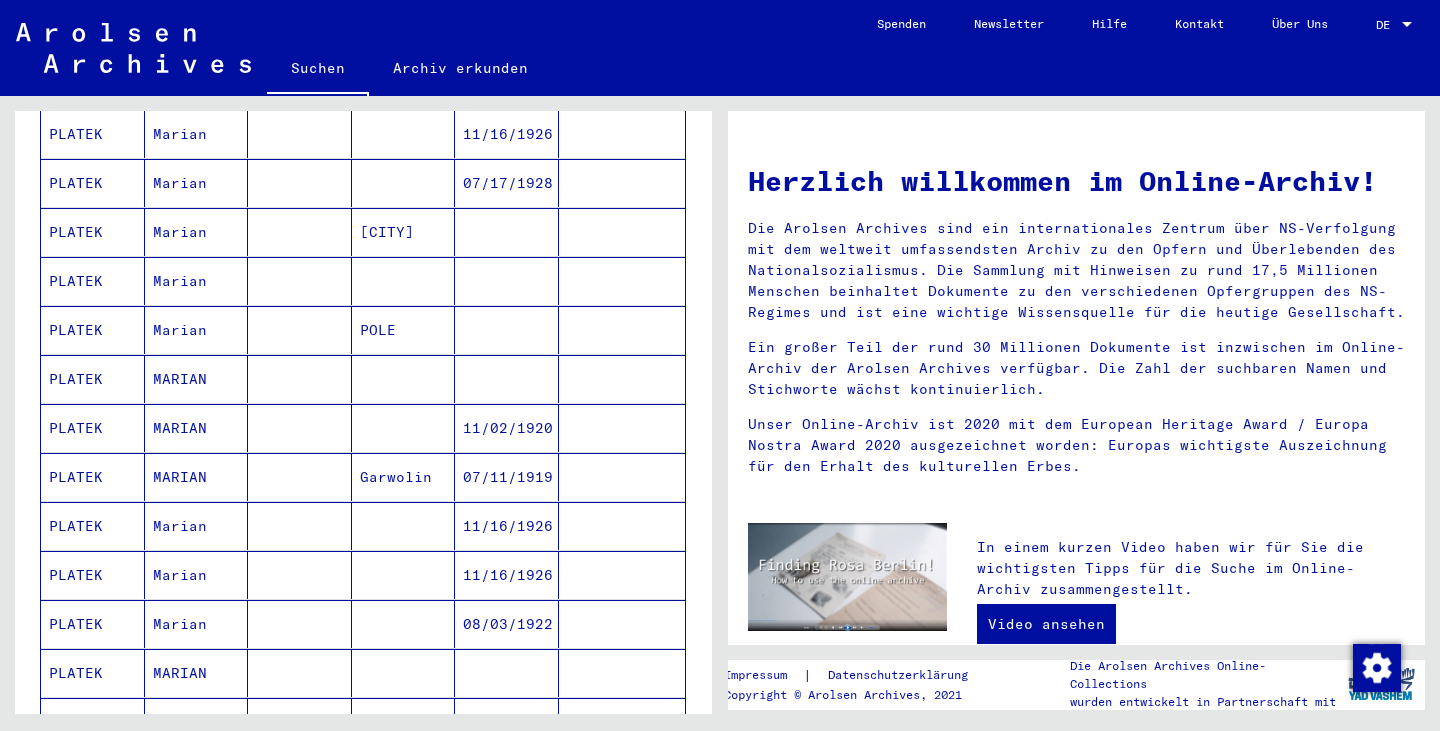 scroll, scrollTop: 560, scrollLeft: 0, axis: vertical 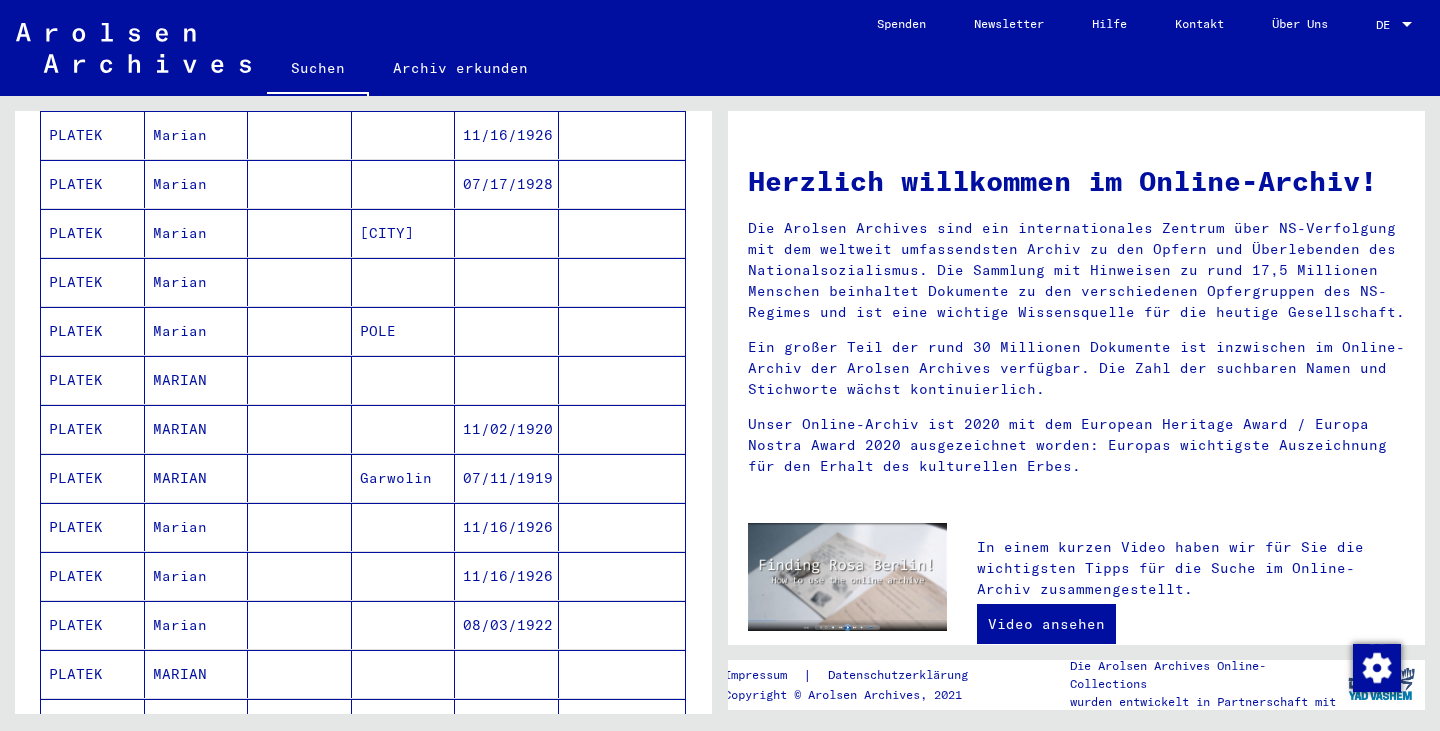click at bounding box center [300, 380] 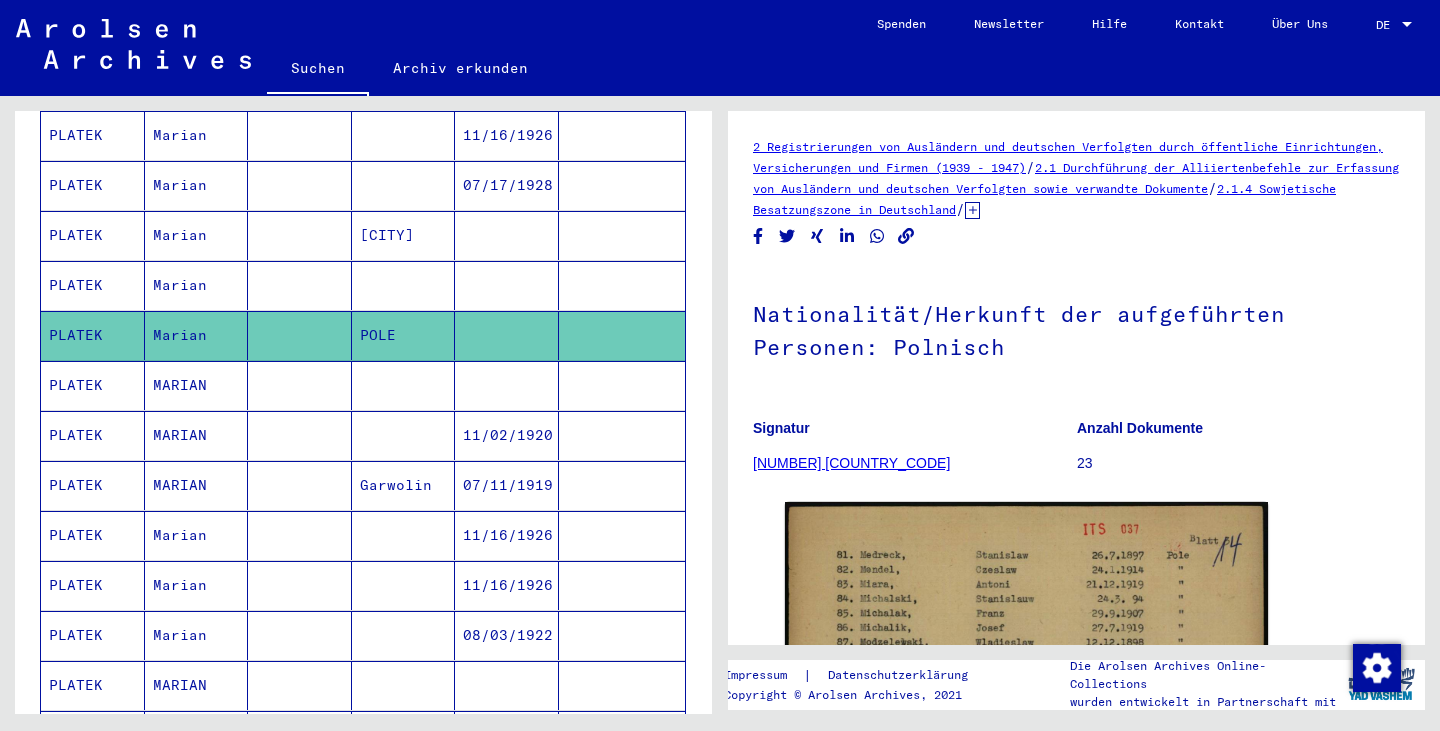 scroll, scrollTop: 853, scrollLeft: 0, axis: vertical 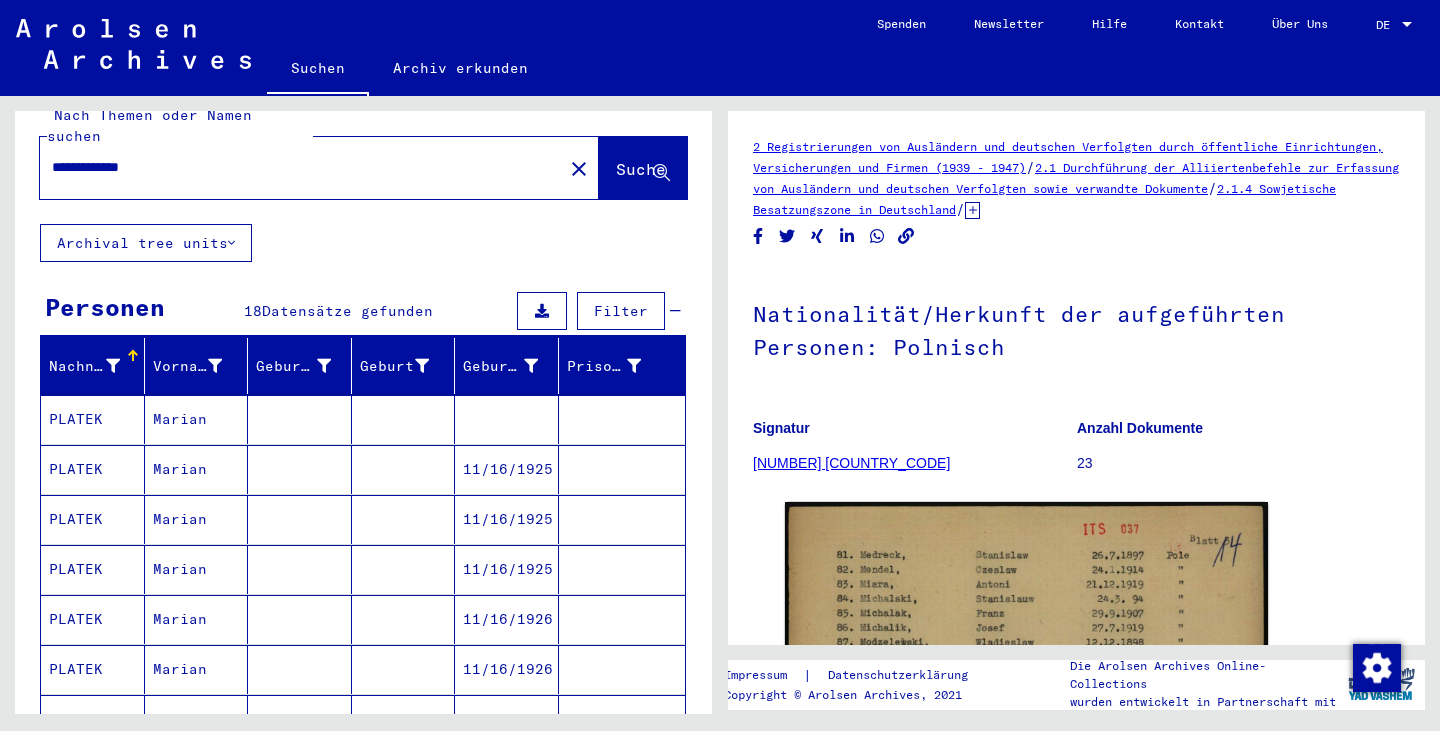 click on "**********" at bounding box center [301, 167] 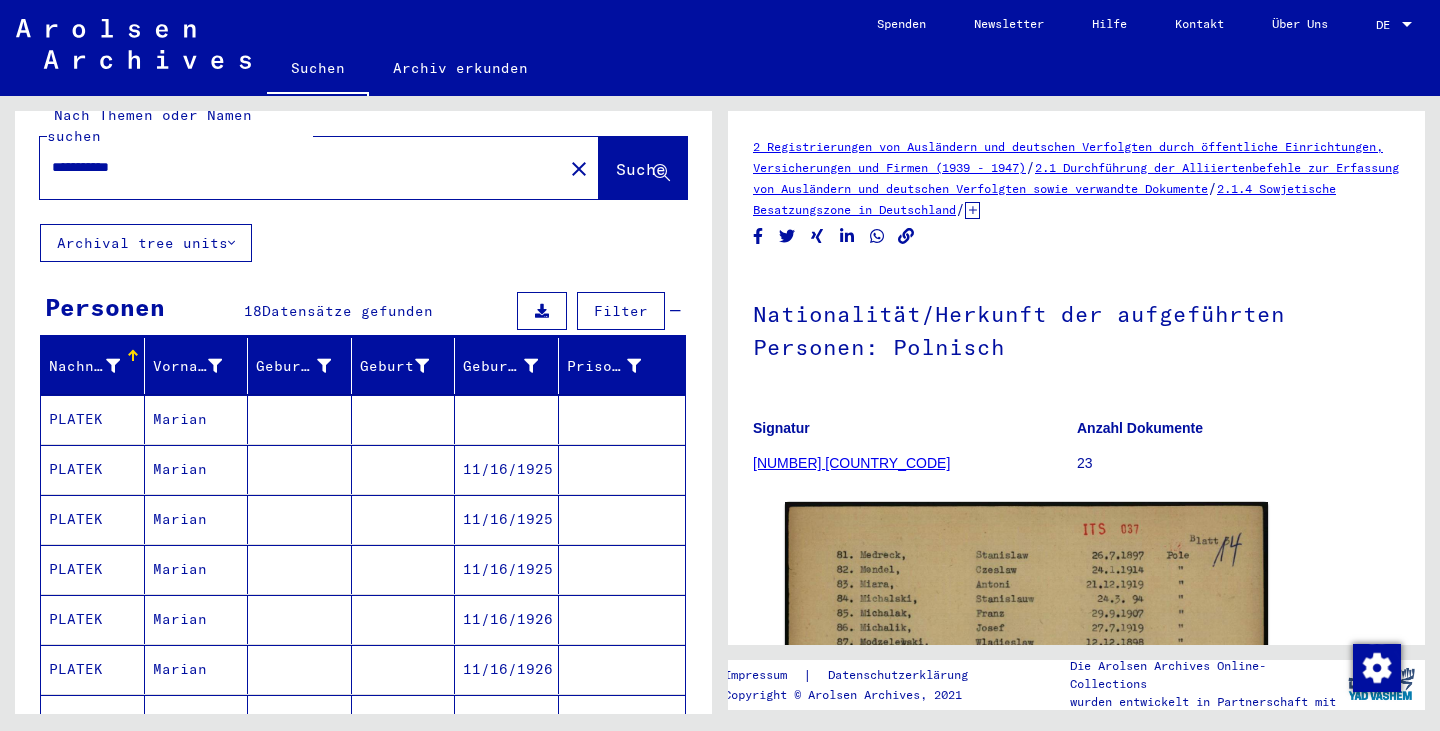 scroll, scrollTop: 0, scrollLeft: 0, axis: both 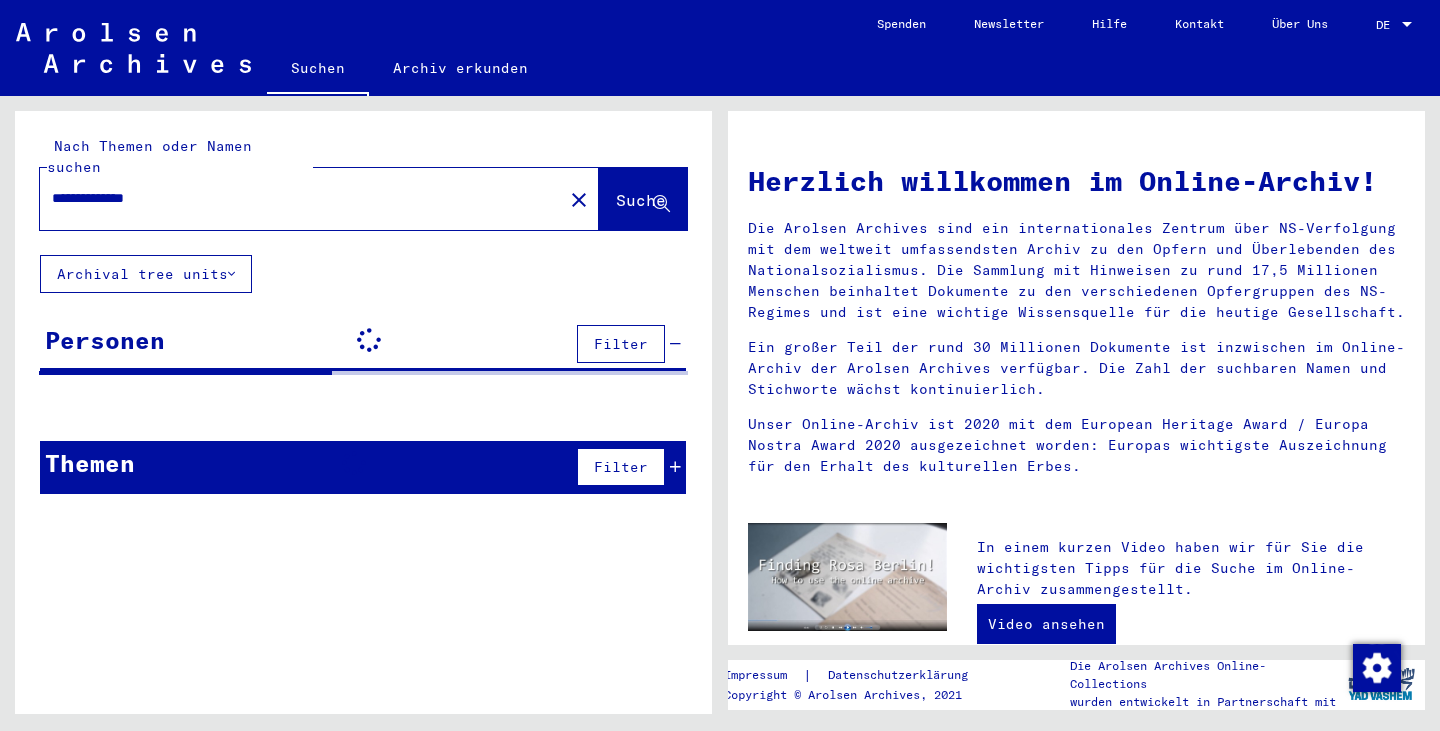 drag, startPoint x: 253, startPoint y: 211, endPoint x: 244, endPoint y: 183, distance: 29.410883 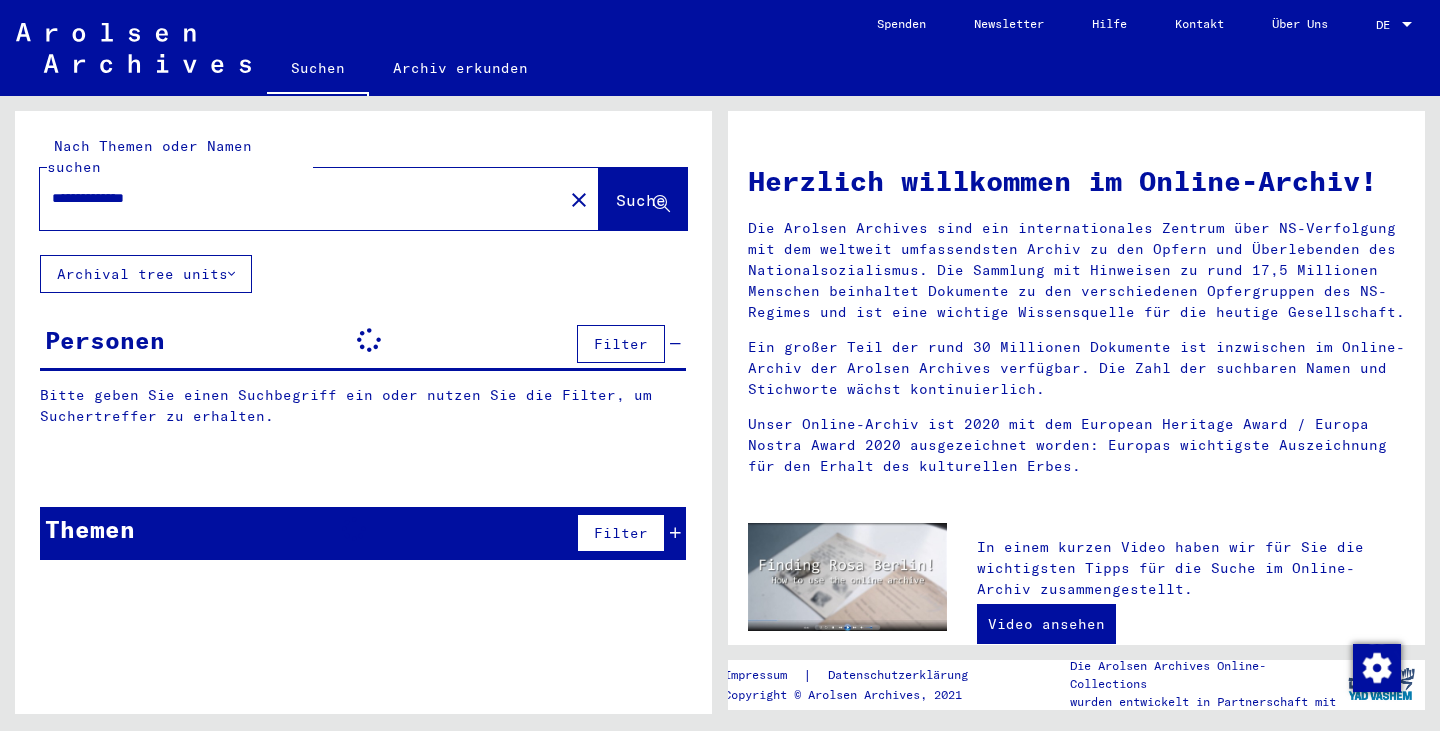 click on "**********" at bounding box center [295, 198] 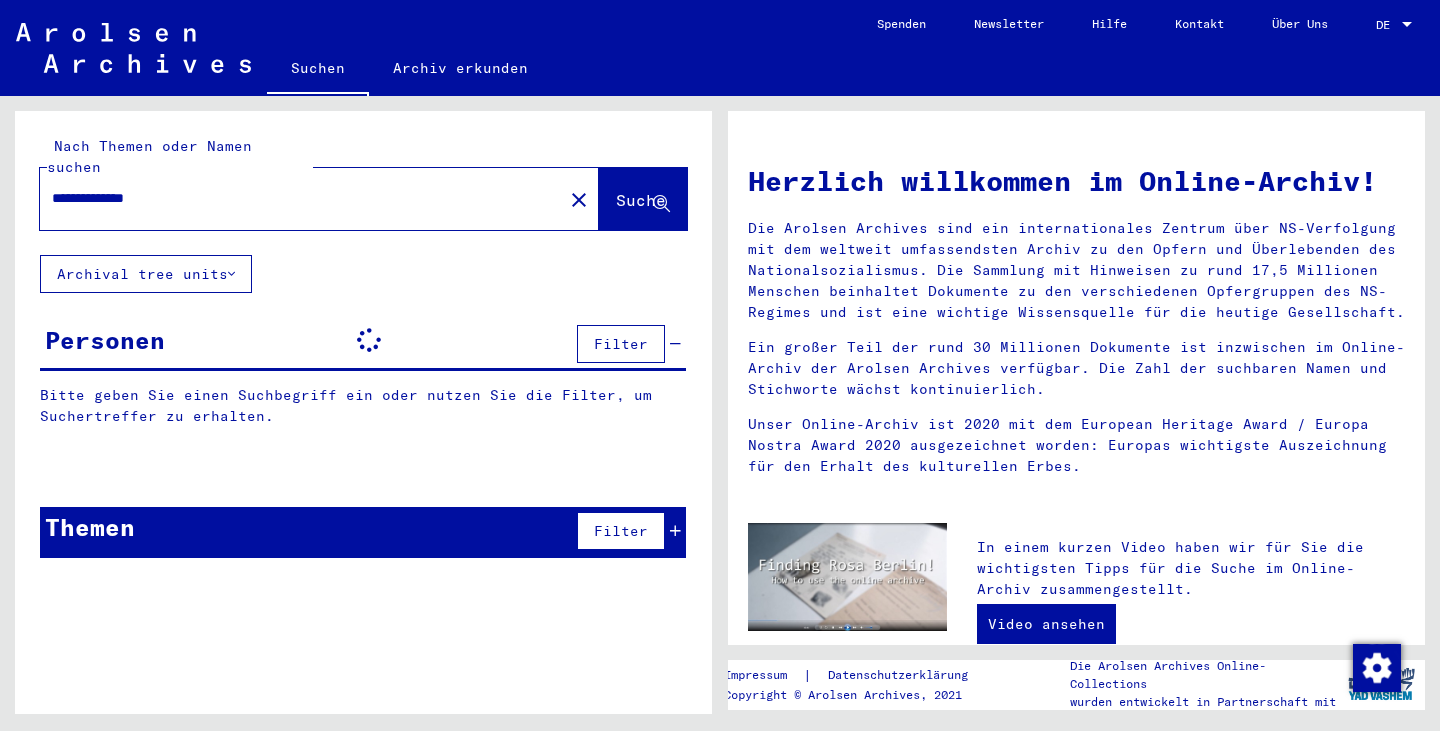 click on "**********" at bounding box center [295, 198] 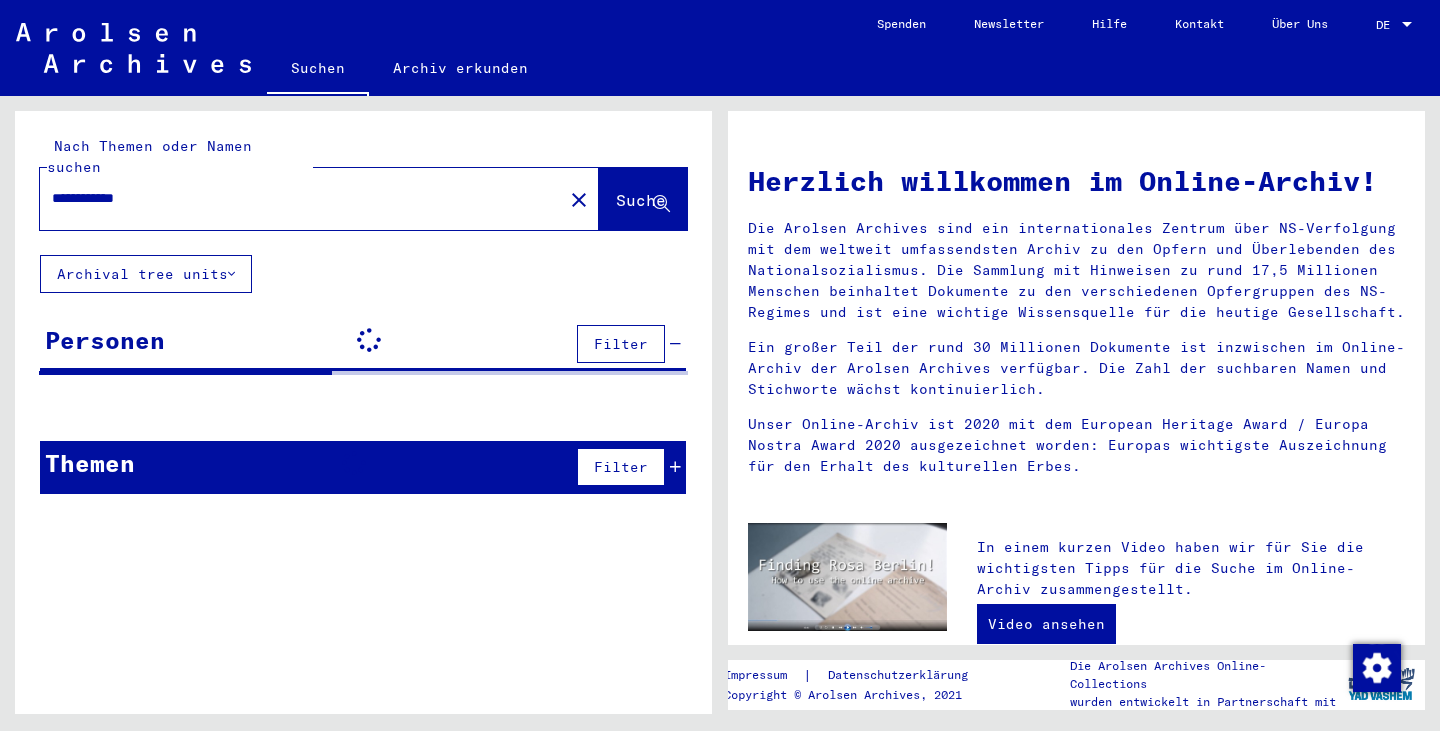 click on "**********" at bounding box center (295, 198) 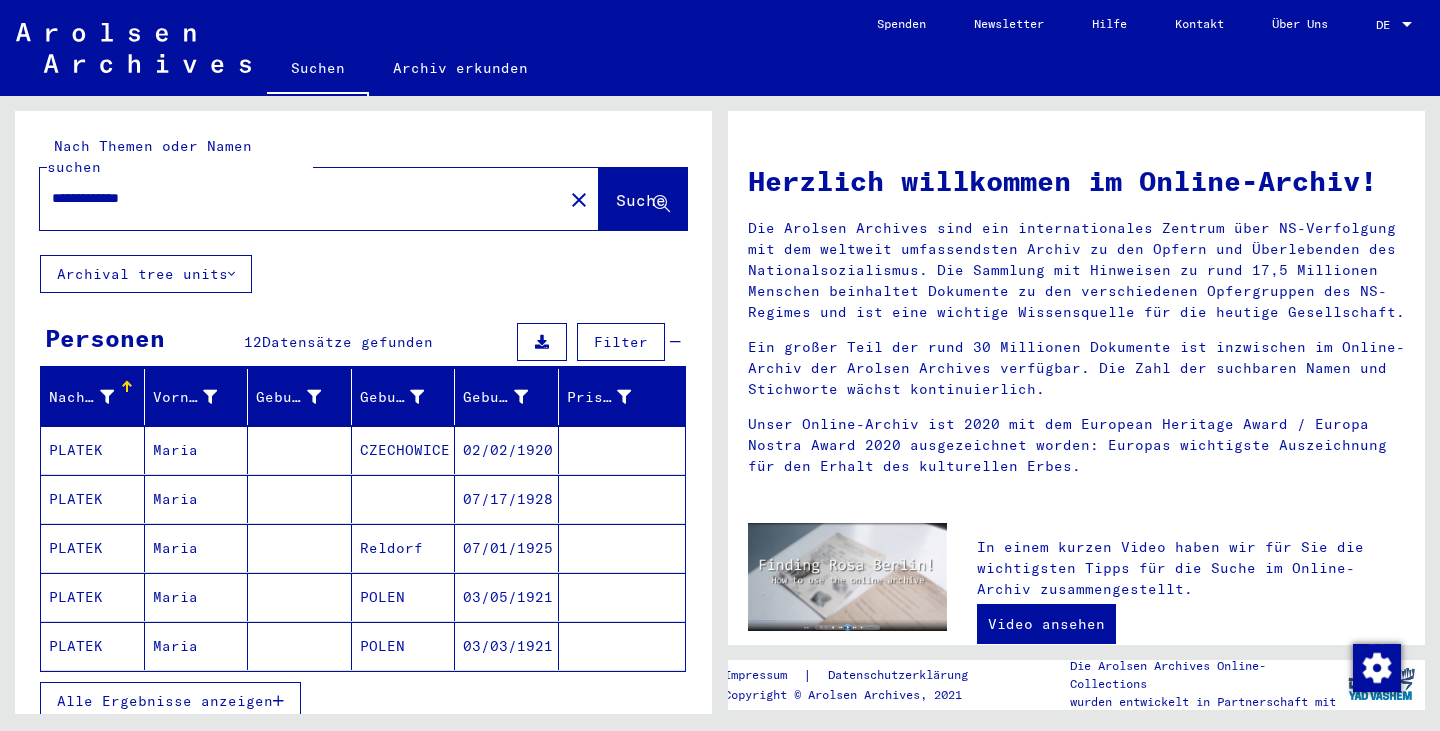 type on "**********" 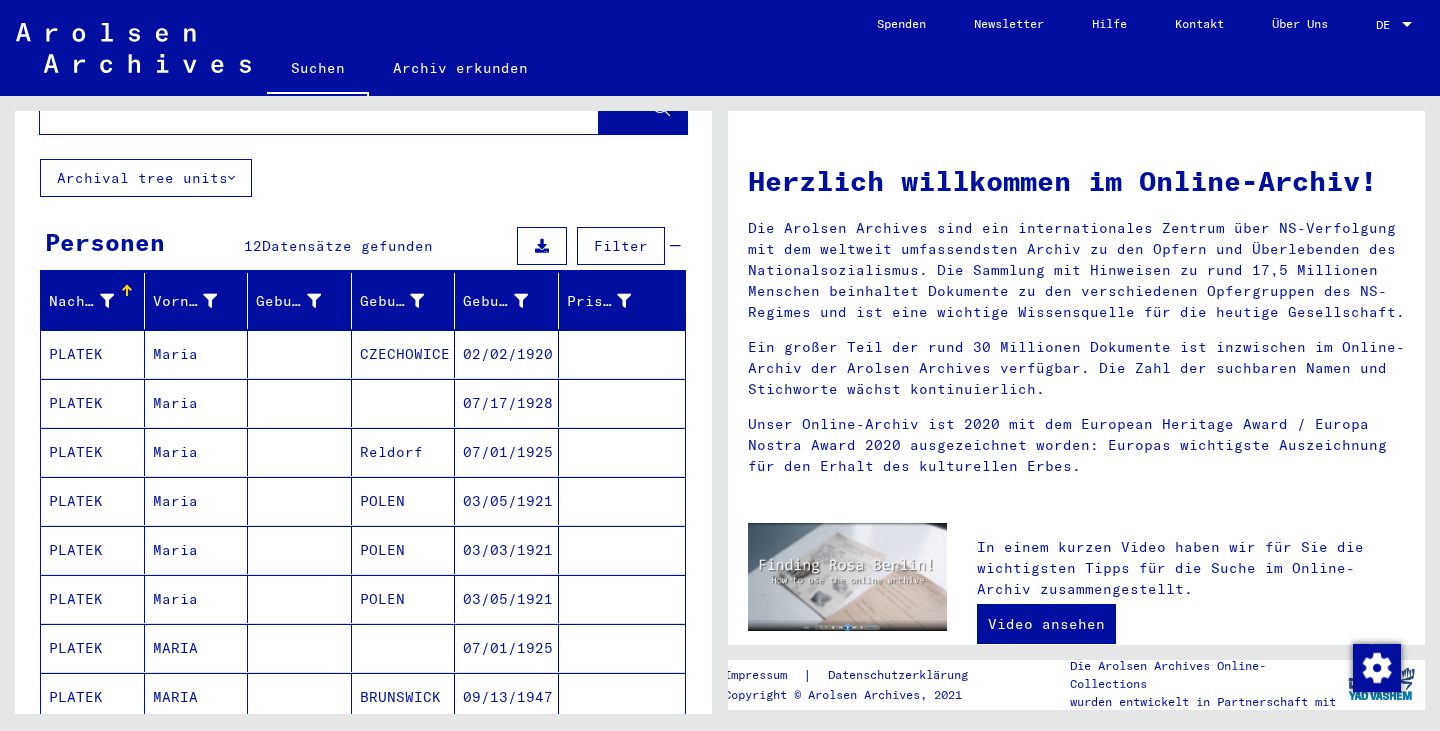scroll, scrollTop: 0, scrollLeft: 0, axis: both 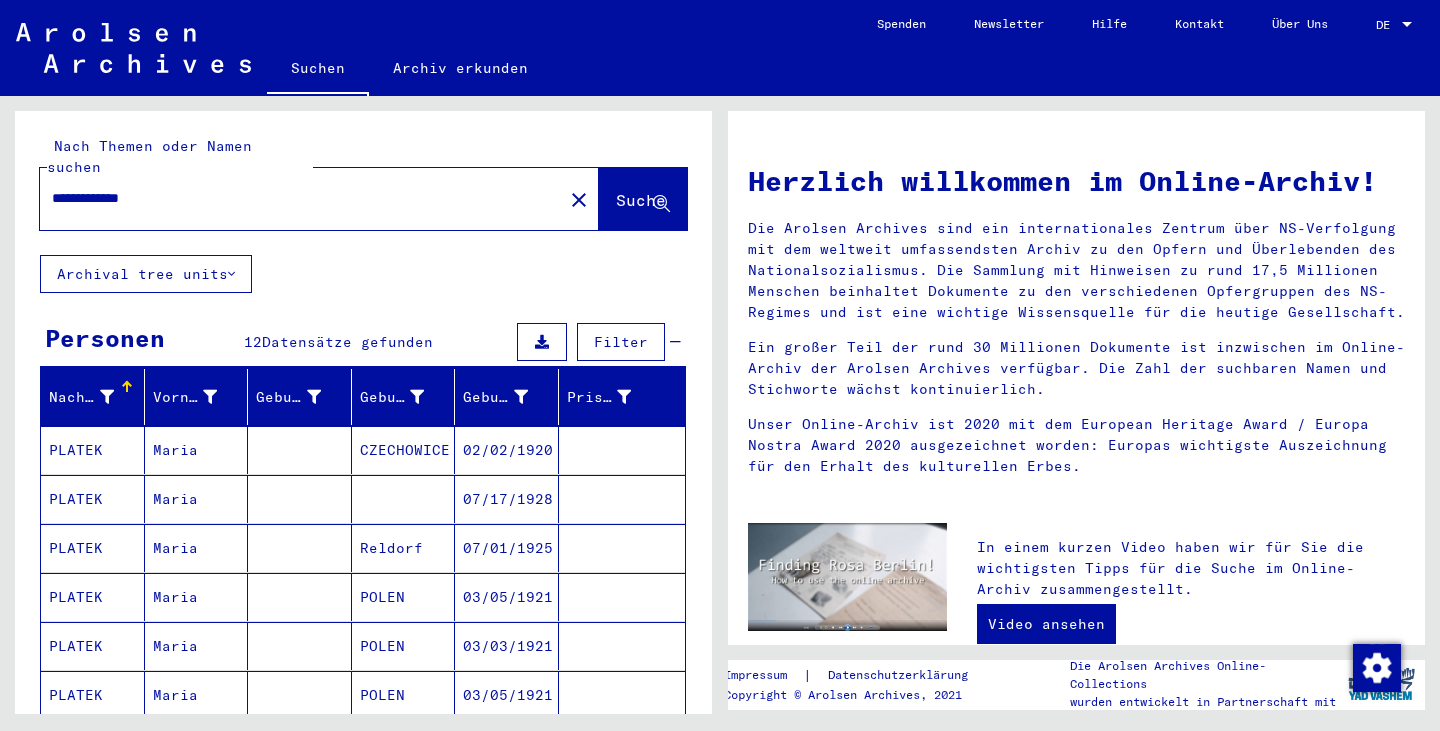 click on "**********" at bounding box center (295, 198) 